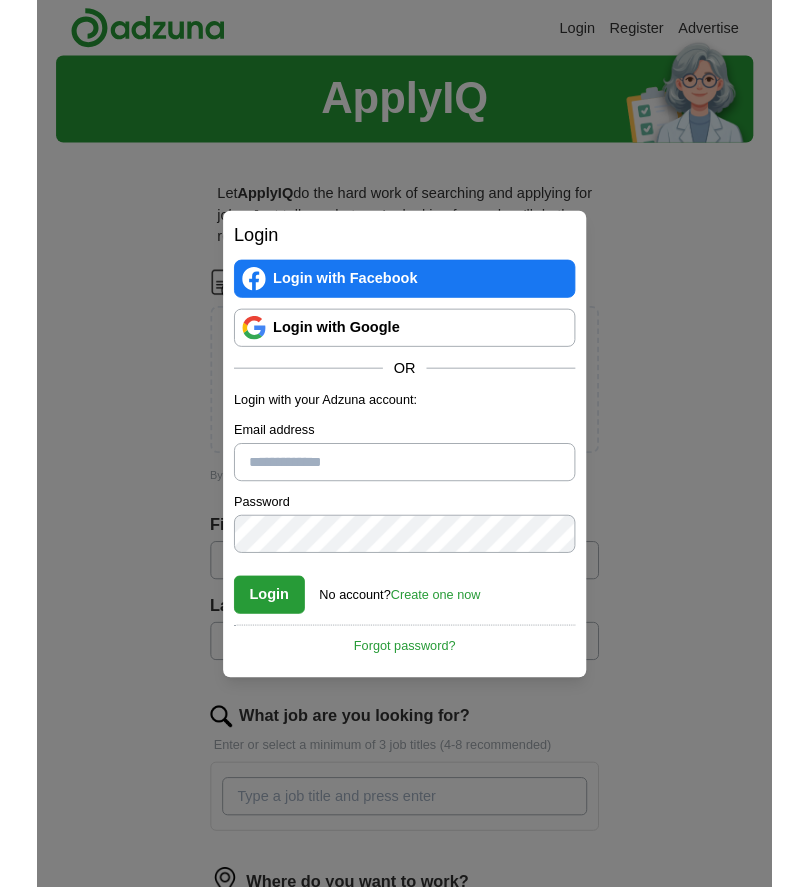 scroll, scrollTop: 0, scrollLeft: 0, axis: both 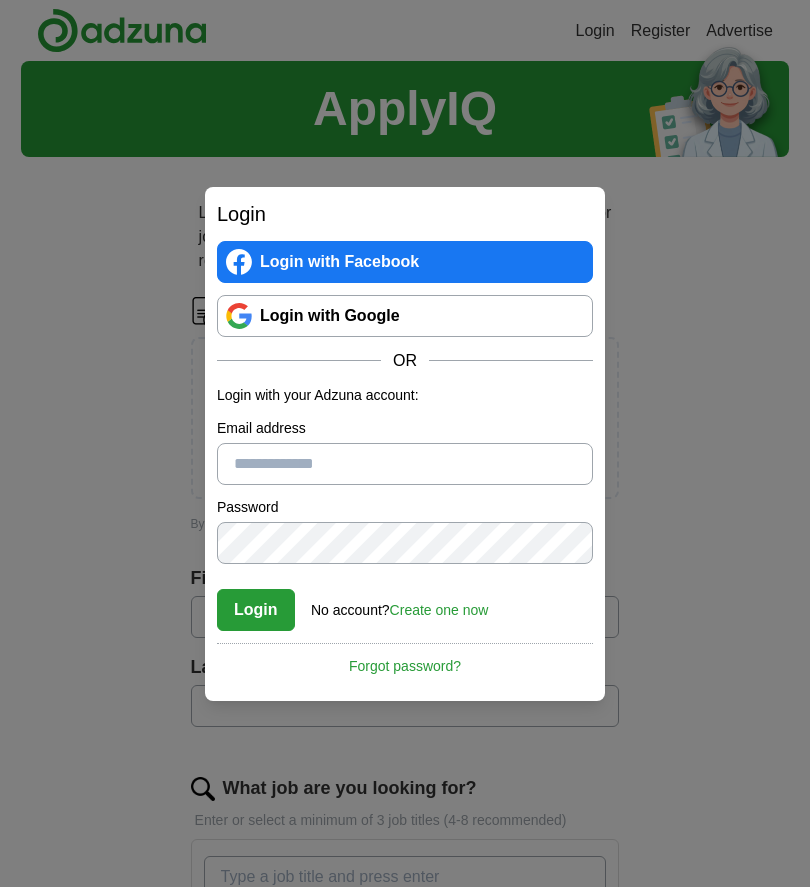 click on "Login with Google" at bounding box center (405, 316) 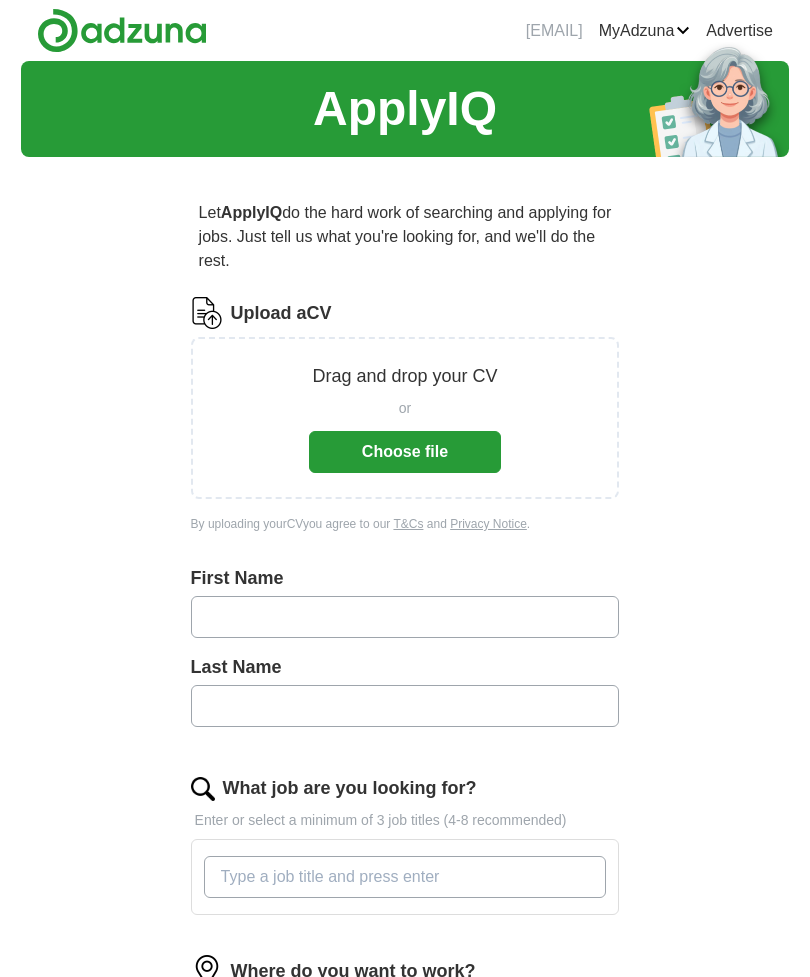 scroll, scrollTop: 0, scrollLeft: 0, axis: both 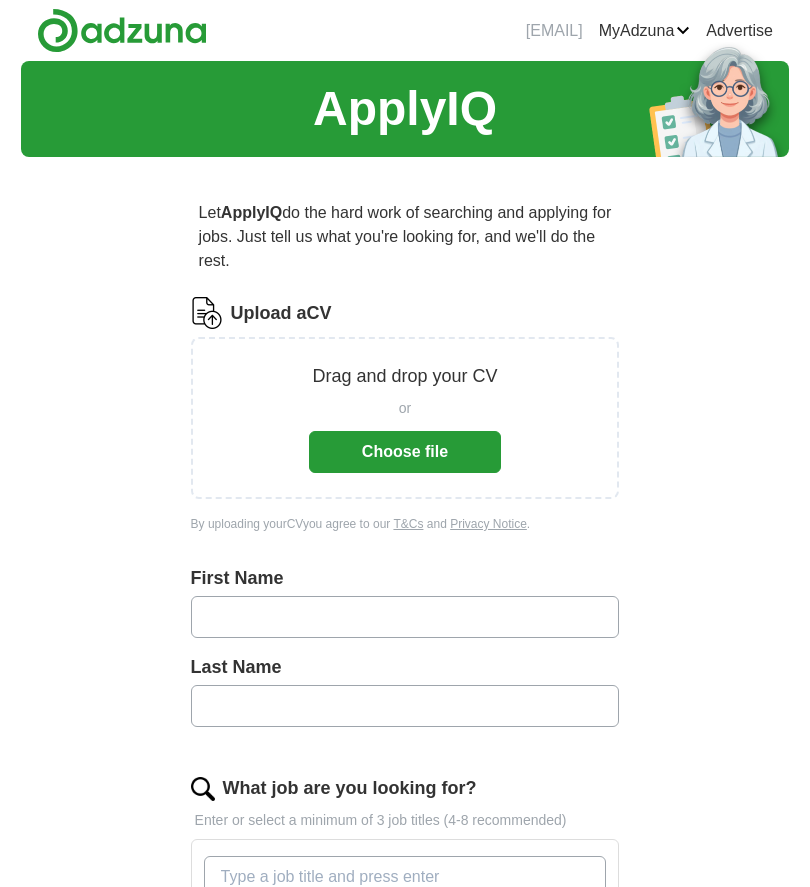 click on "Choose file" at bounding box center [405, 452] 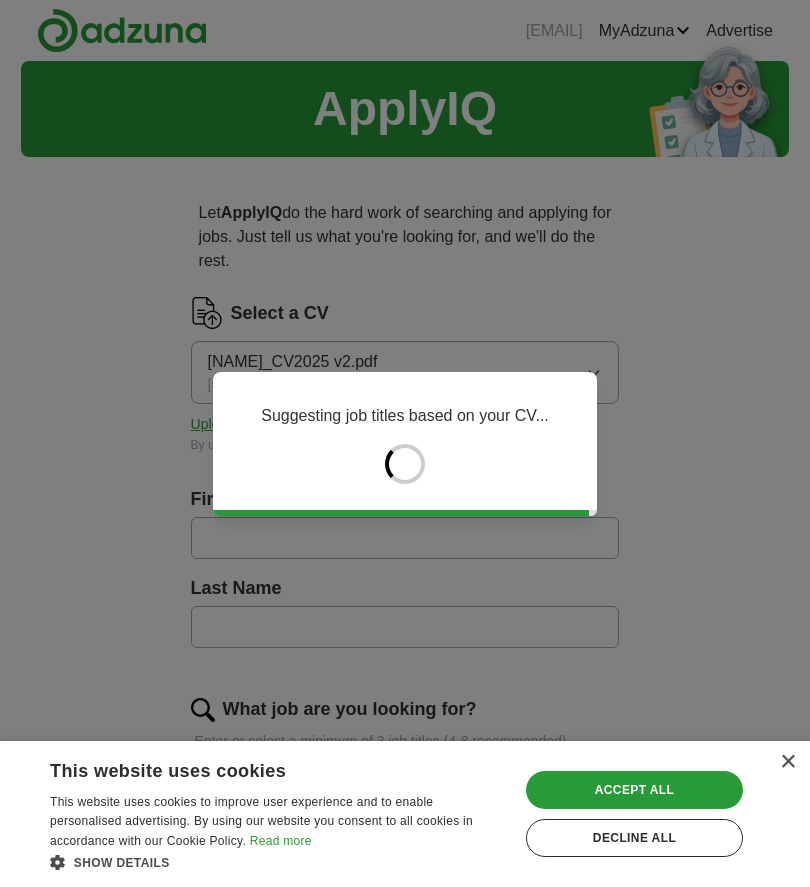 type on "********" 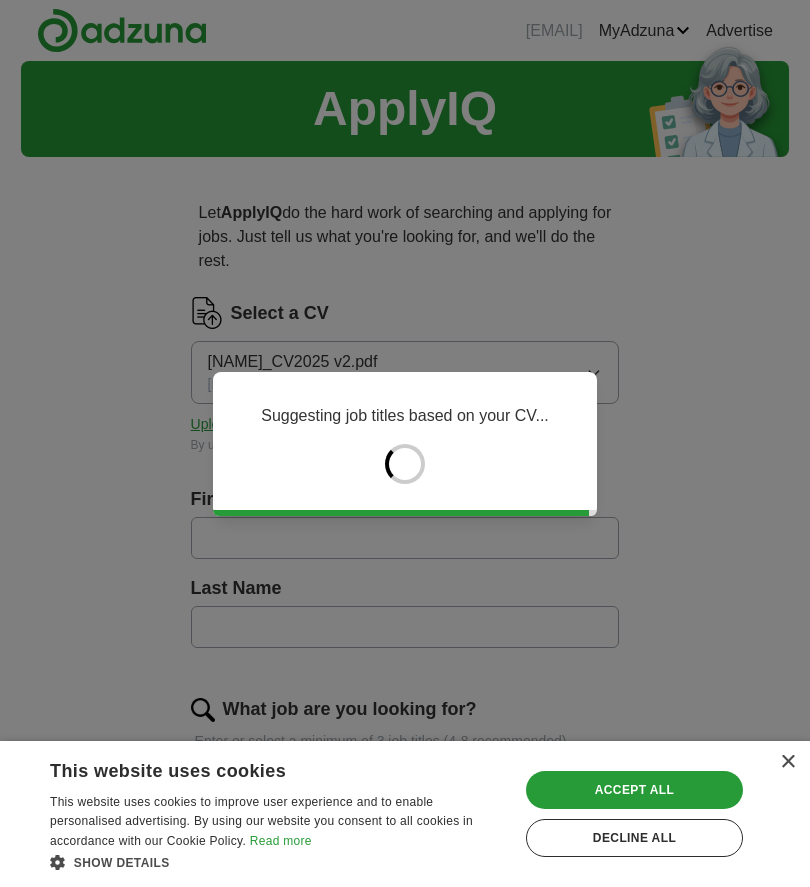 type on "*******" 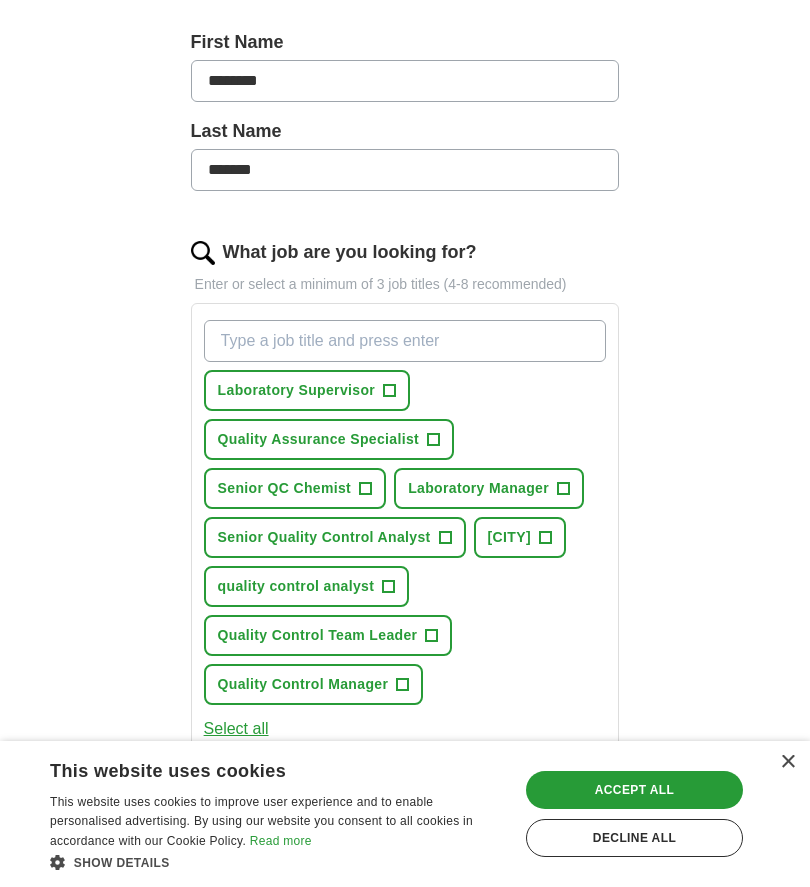 scroll, scrollTop: 478, scrollLeft: 0, axis: vertical 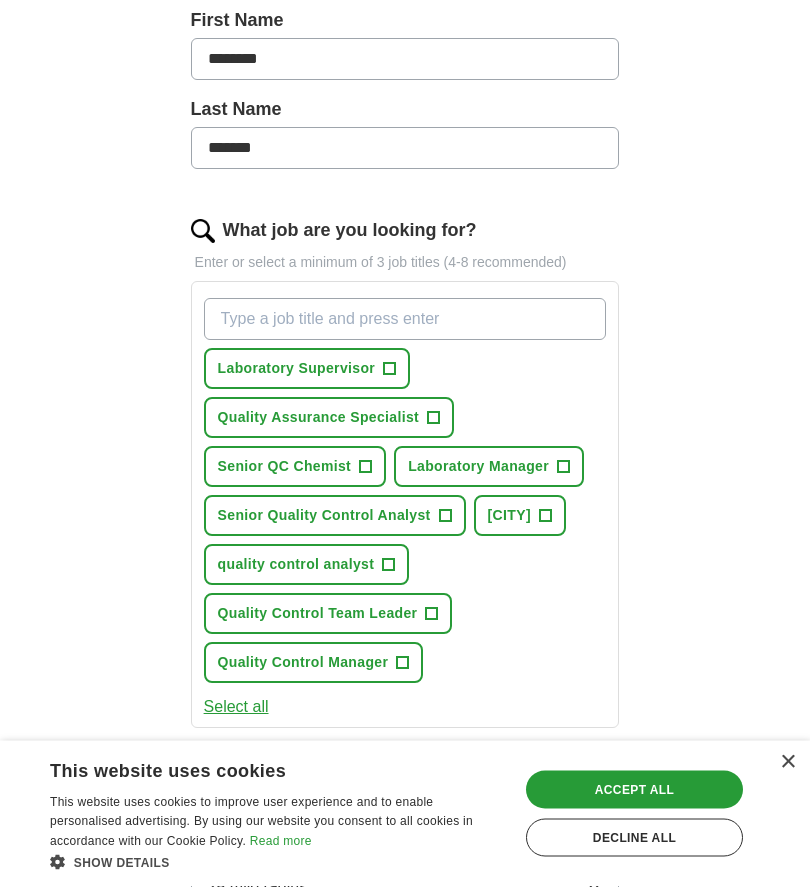 click on "Laboratory Supervisor +" at bounding box center [307, 369] 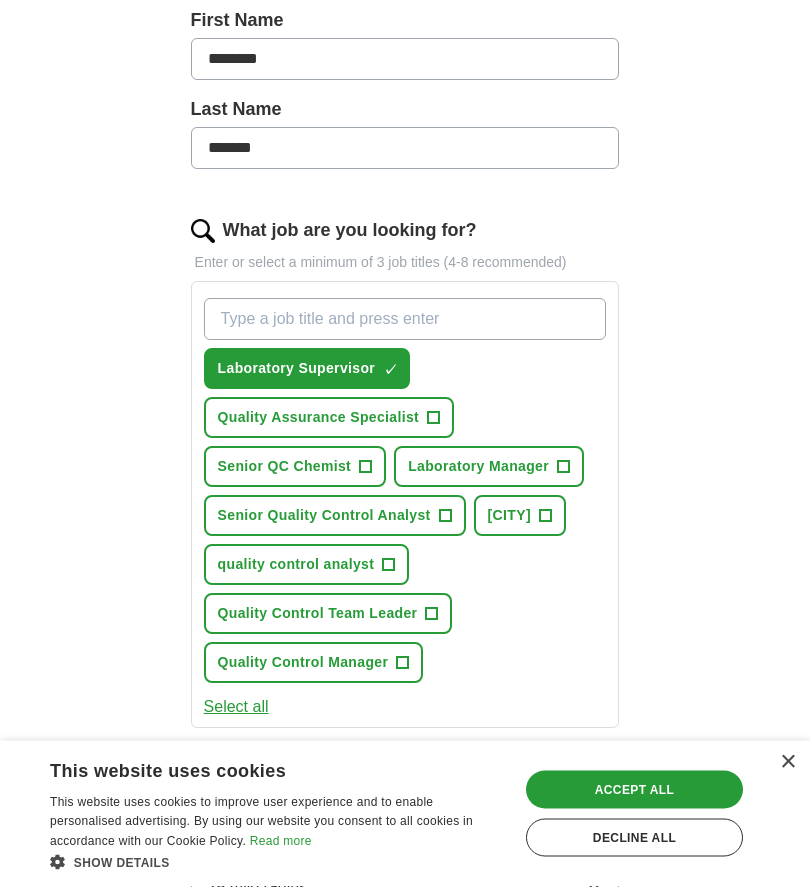 scroll, scrollTop: 479, scrollLeft: 0, axis: vertical 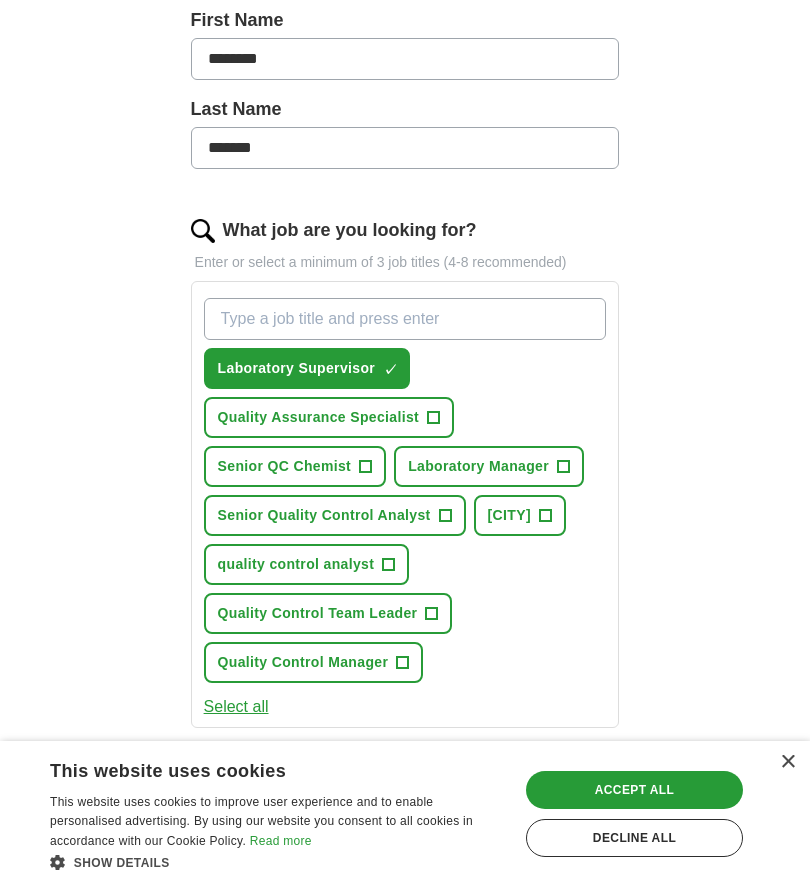 click on "+" at bounding box center [434, 418] 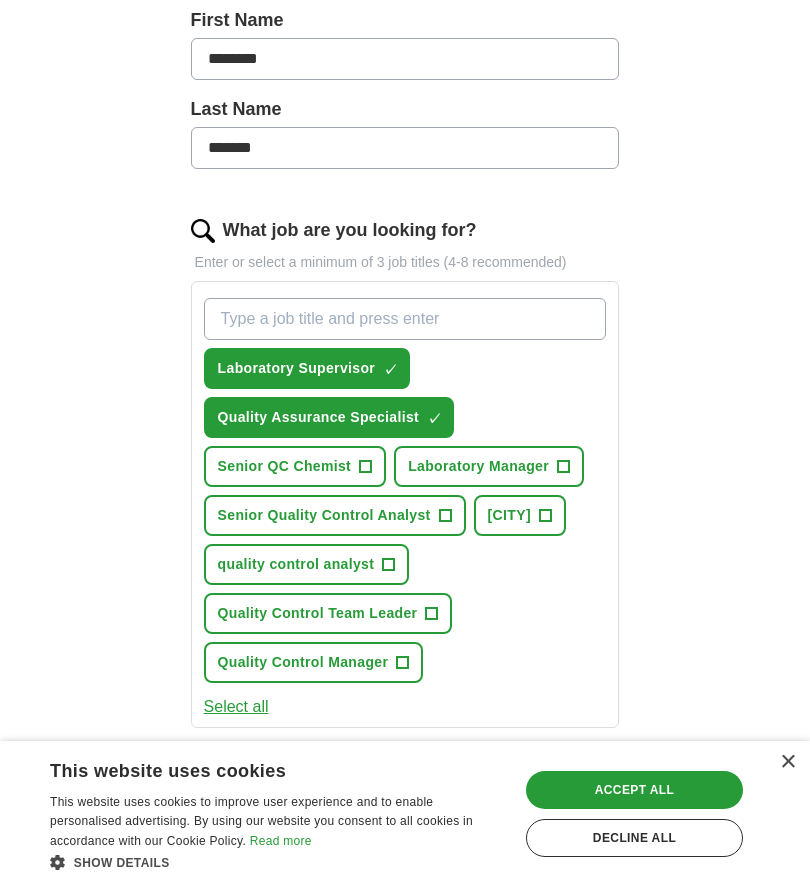 click on "Senior QC Chemist" at bounding box center (285, 466) 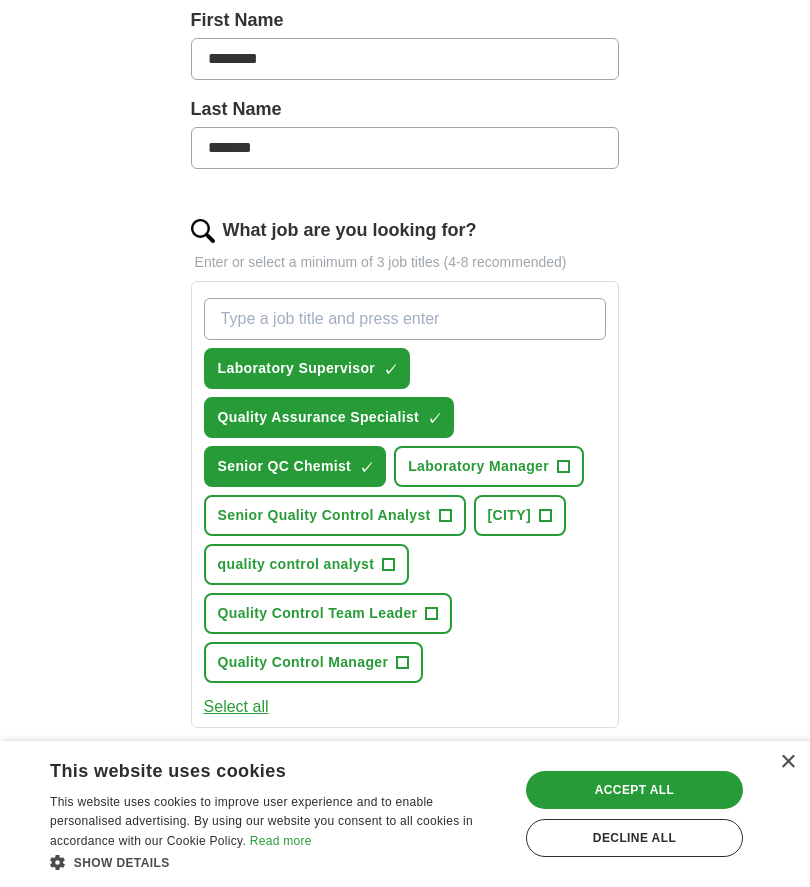 click on "+" at bounding box center [564, 467] 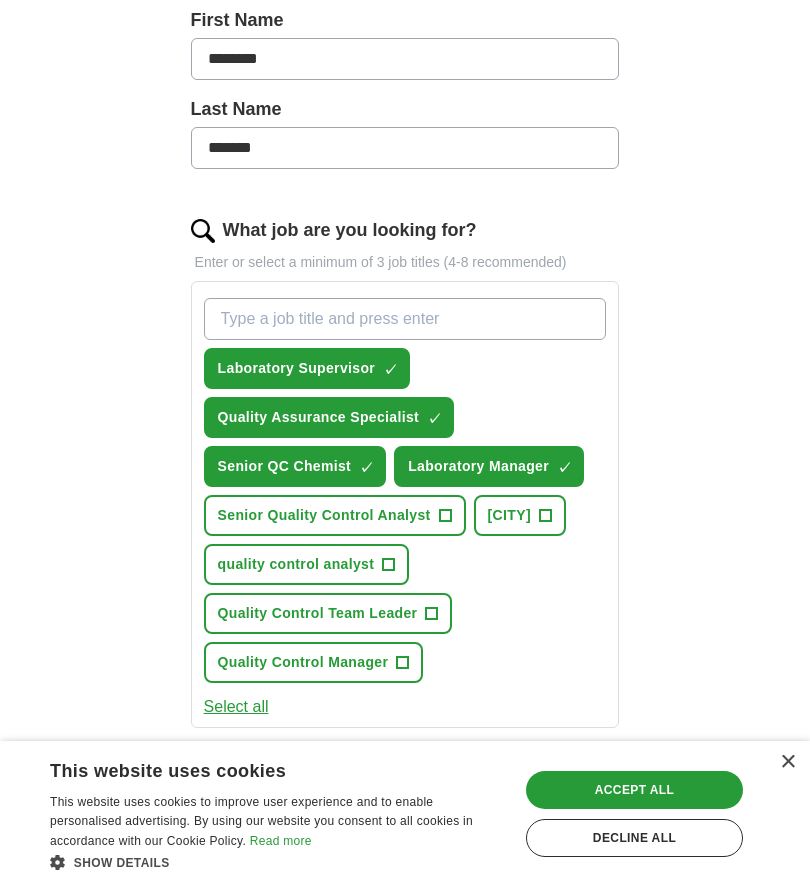 click on "Senior Quality Control Analyst +" at bounding box center [335, 515] 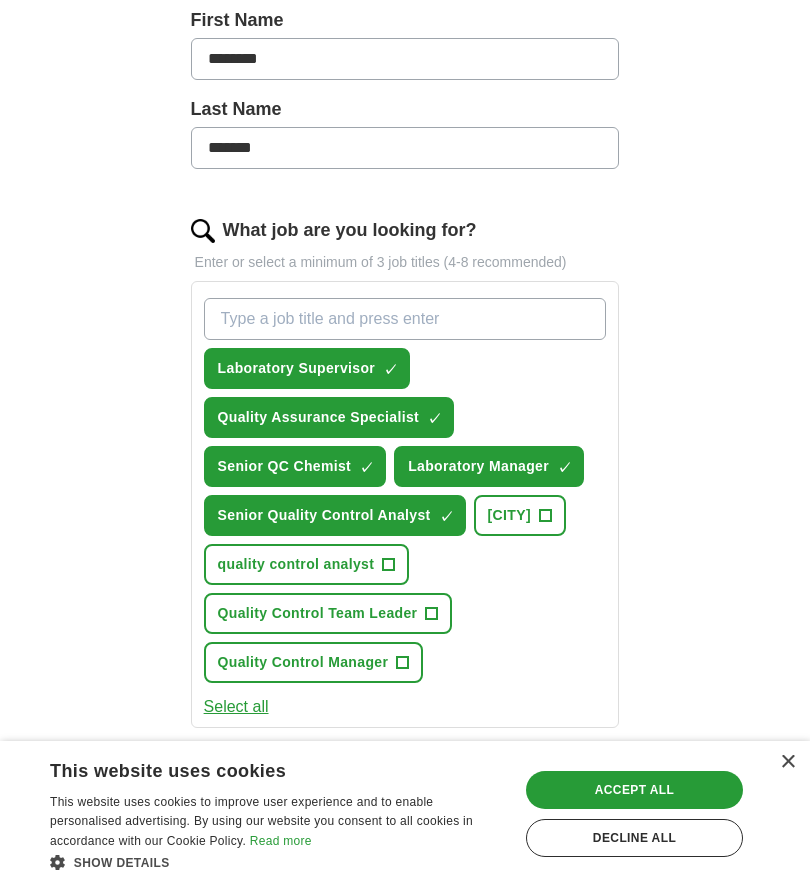 click on "Analytical Chemist +" at bounding box center (520, 515) 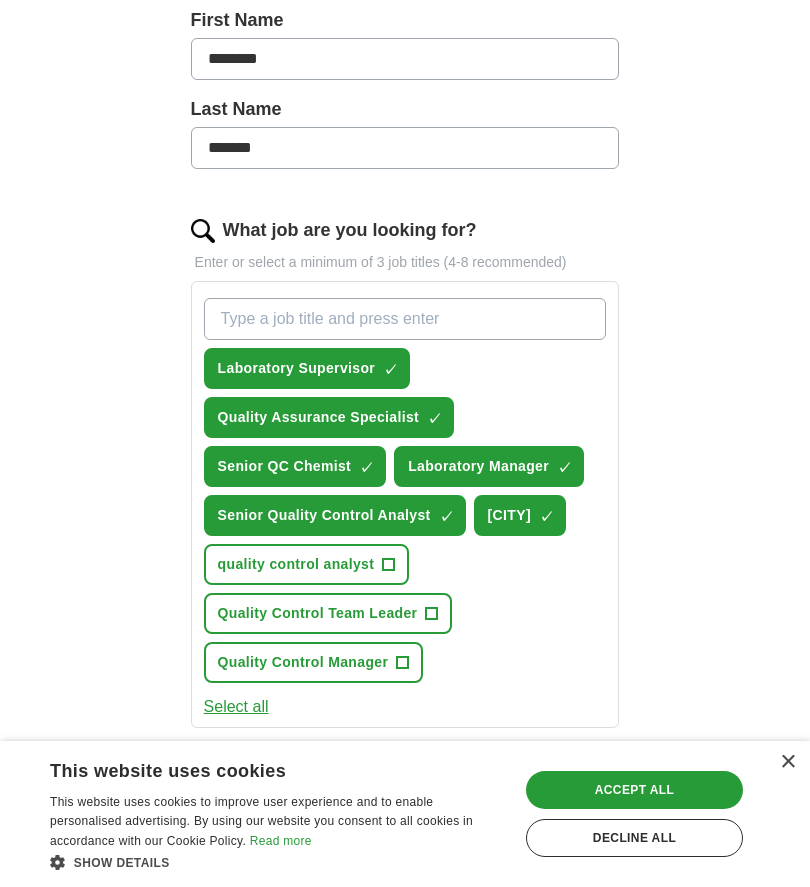 click on "Quality Control Team Leader +" at bounding box center [328, 613] 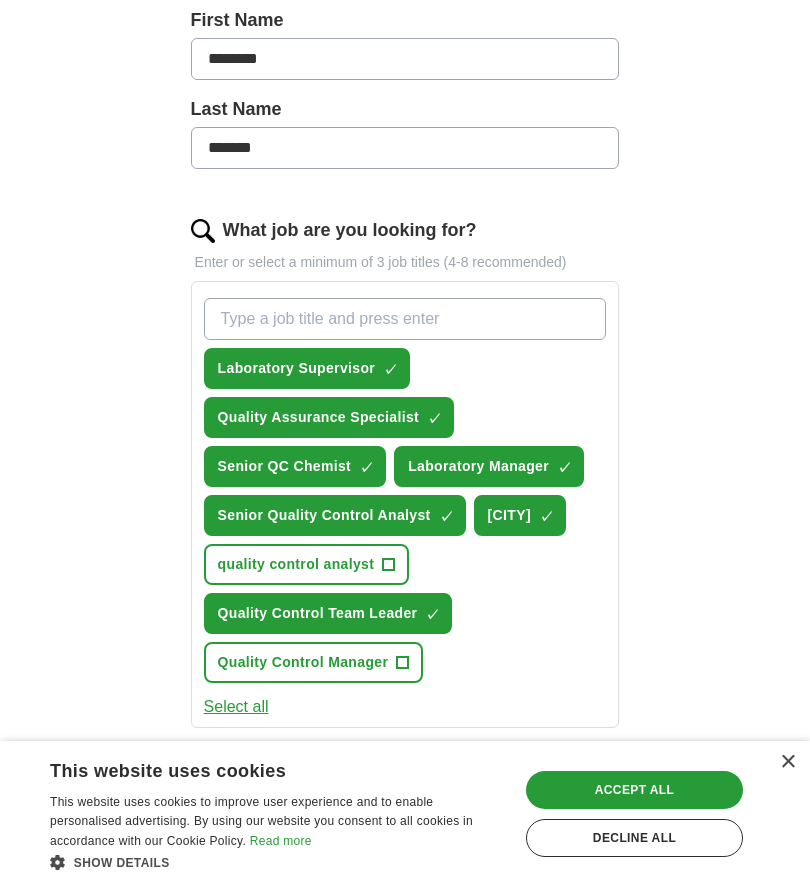 click on "quality control analyst +" at bounding box center [307, 564] 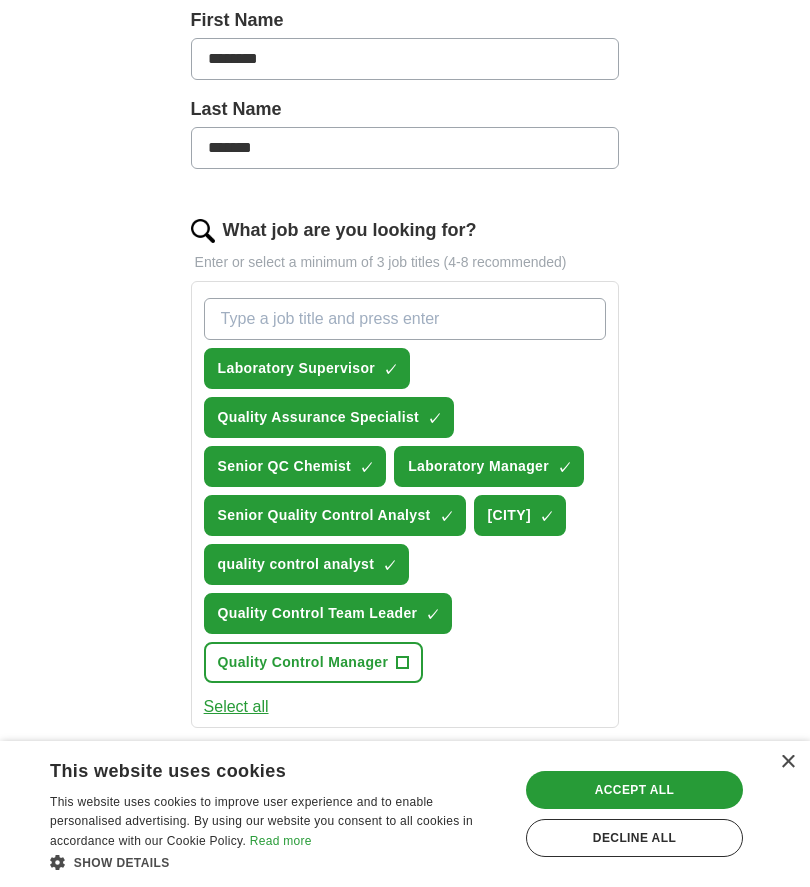 click on "Quality Control Manager +" at bounding box center (314, 662) 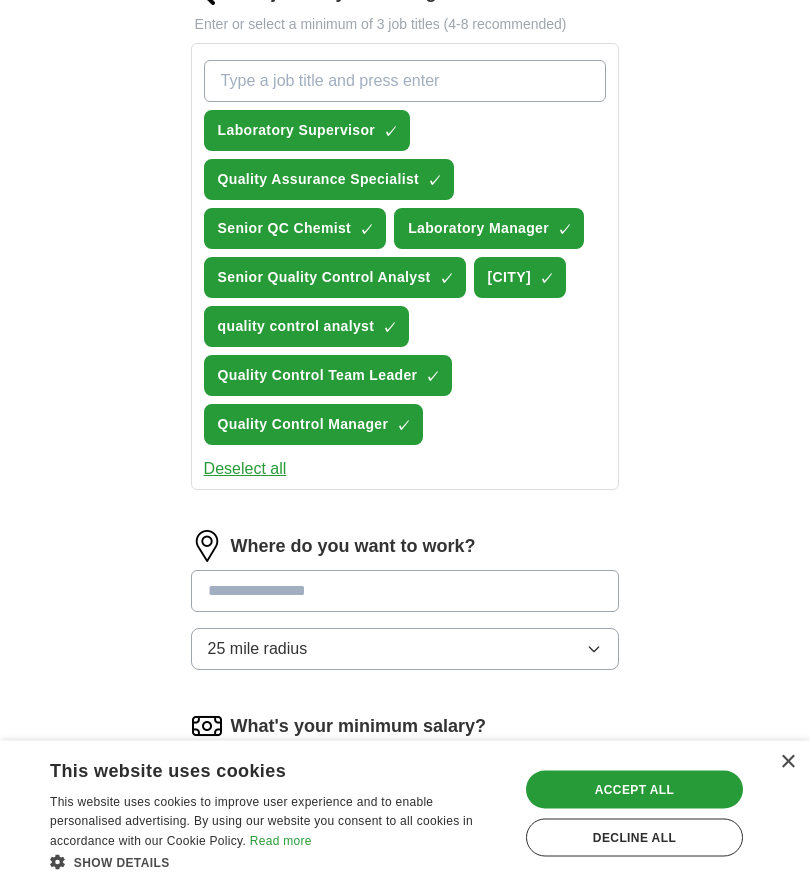 scroll, scrollTop: 737, scrollLeft: 0, axis: vertical 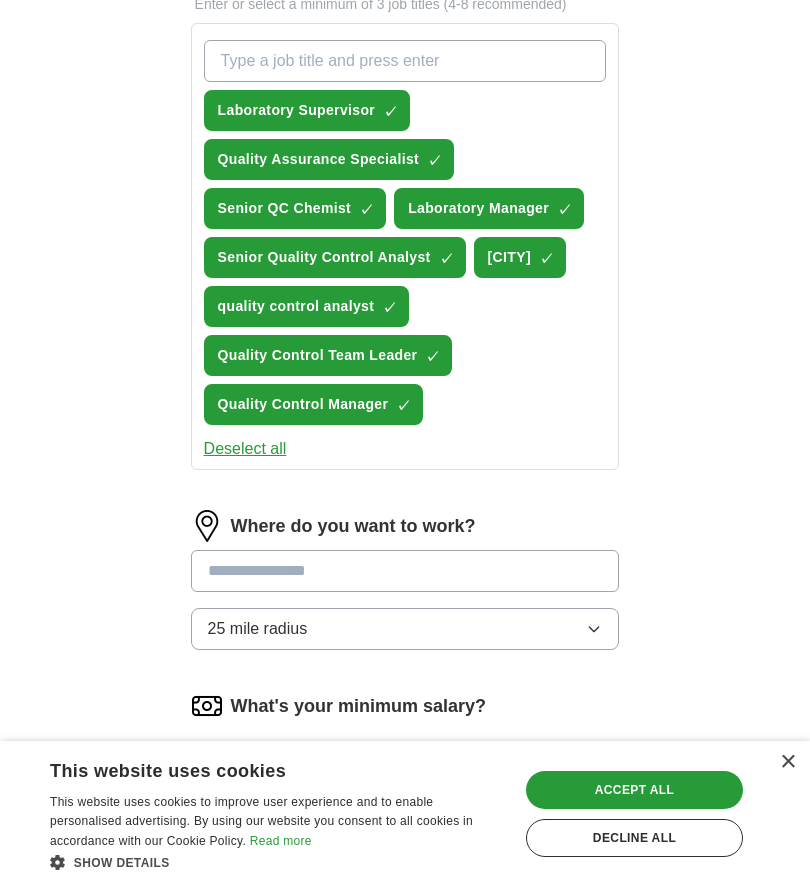 click at bounding box center (405, 571) 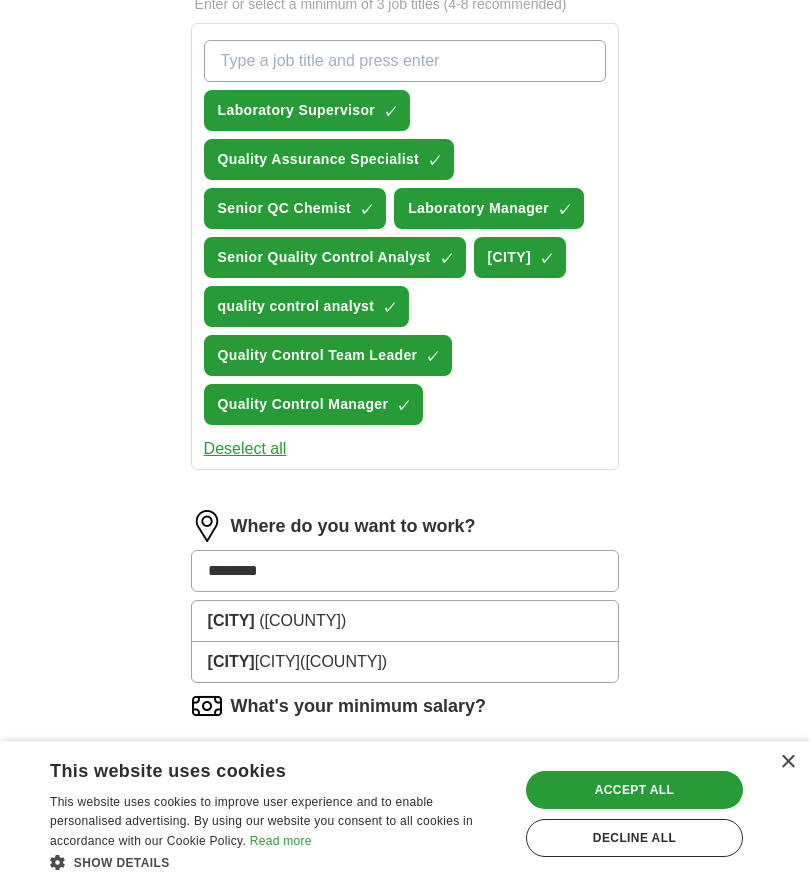 type on "*********" 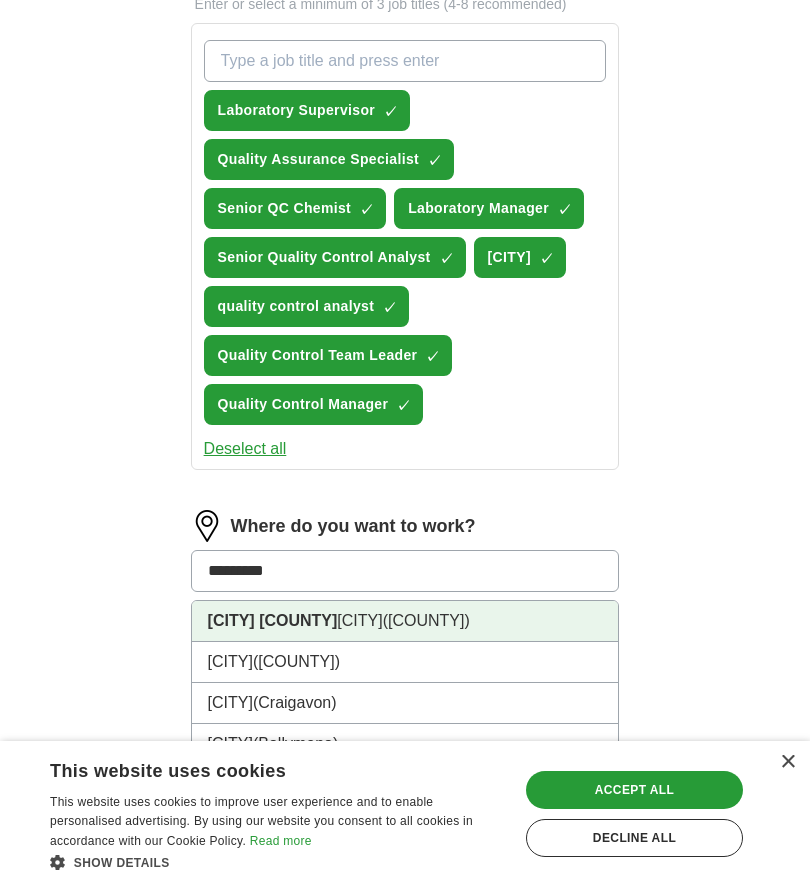 click on "[CITY] [COUNTY]" at bounding box center [273, 620] 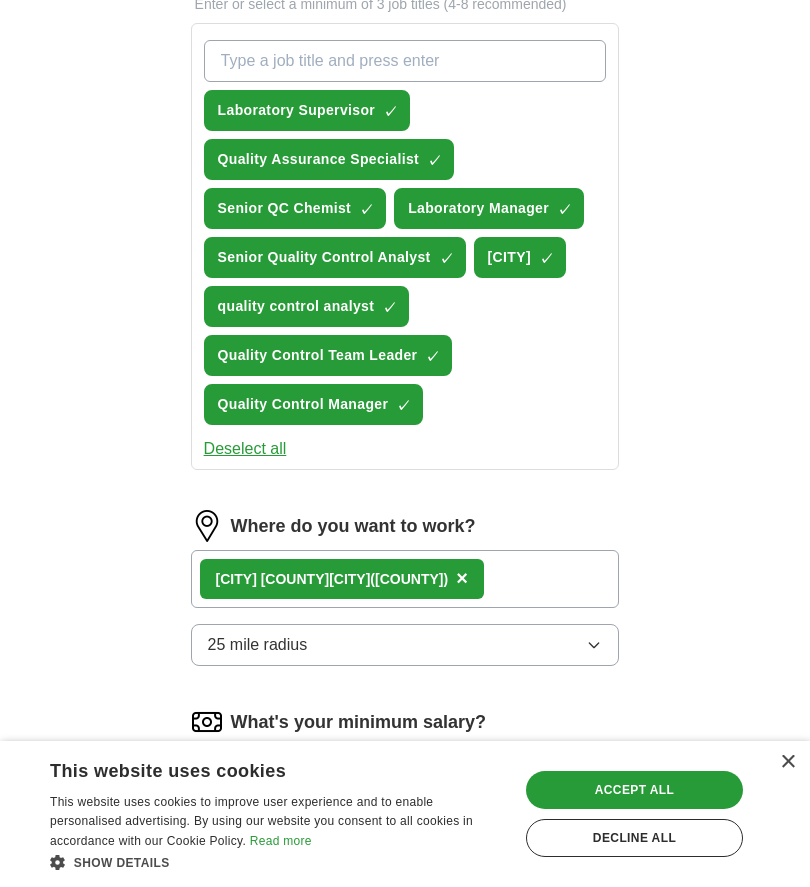 click on "Accept all" at bounding box center (634, 790) 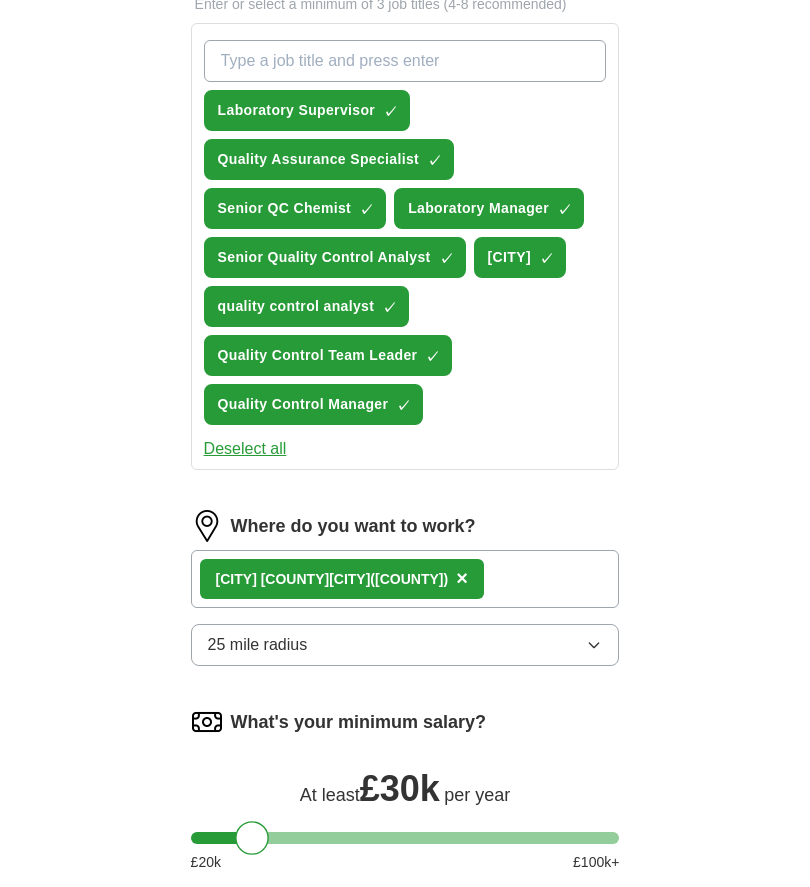 click on "Start applying for jobs" at bounding box center [405, 942] 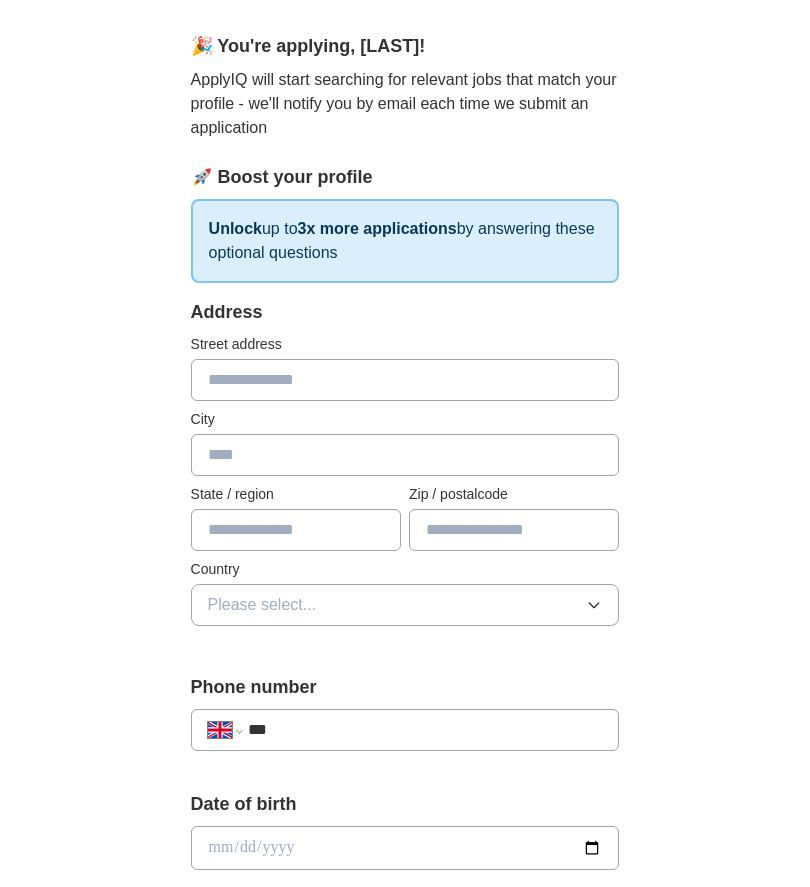 scroll, scrollTop: 182, scrollLeft: 0, axis: vertical 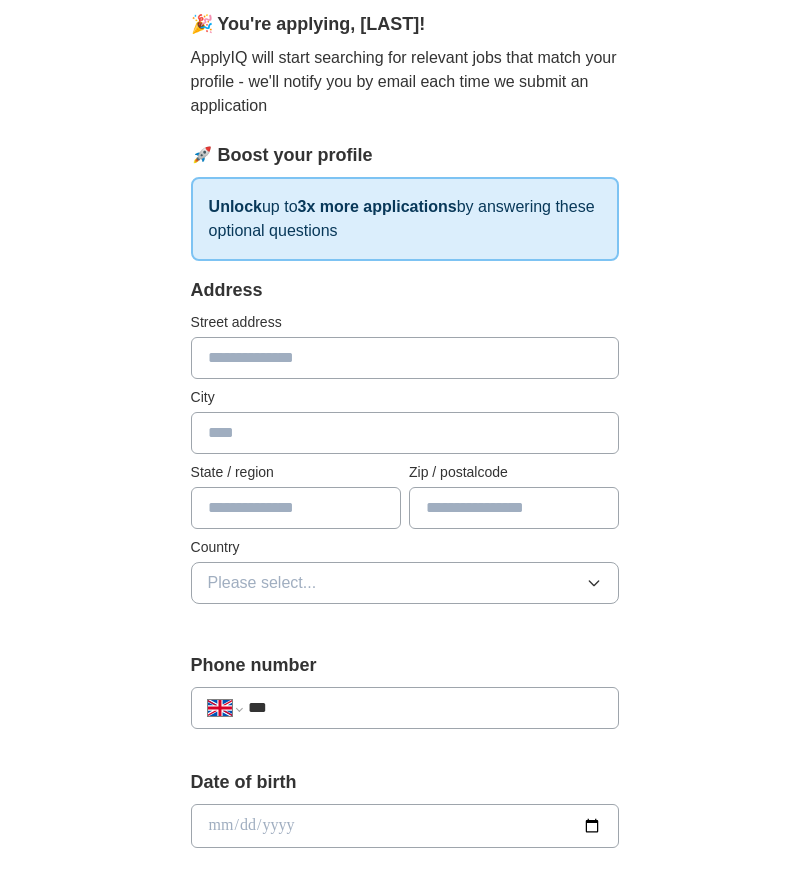 click at bounding box center (405, 358) 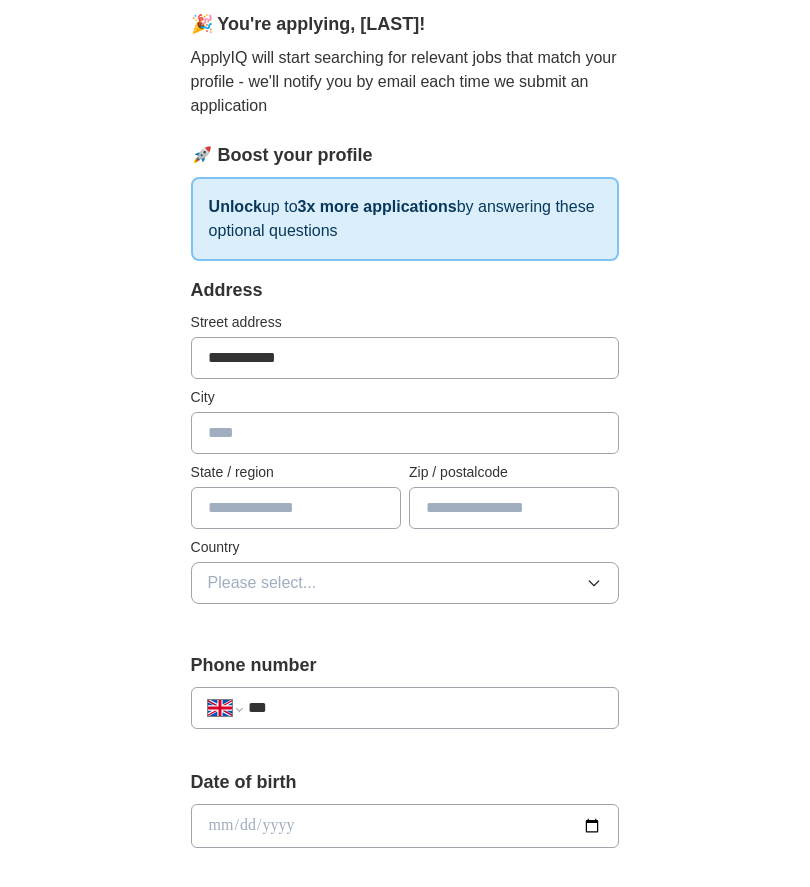 type on "**********" 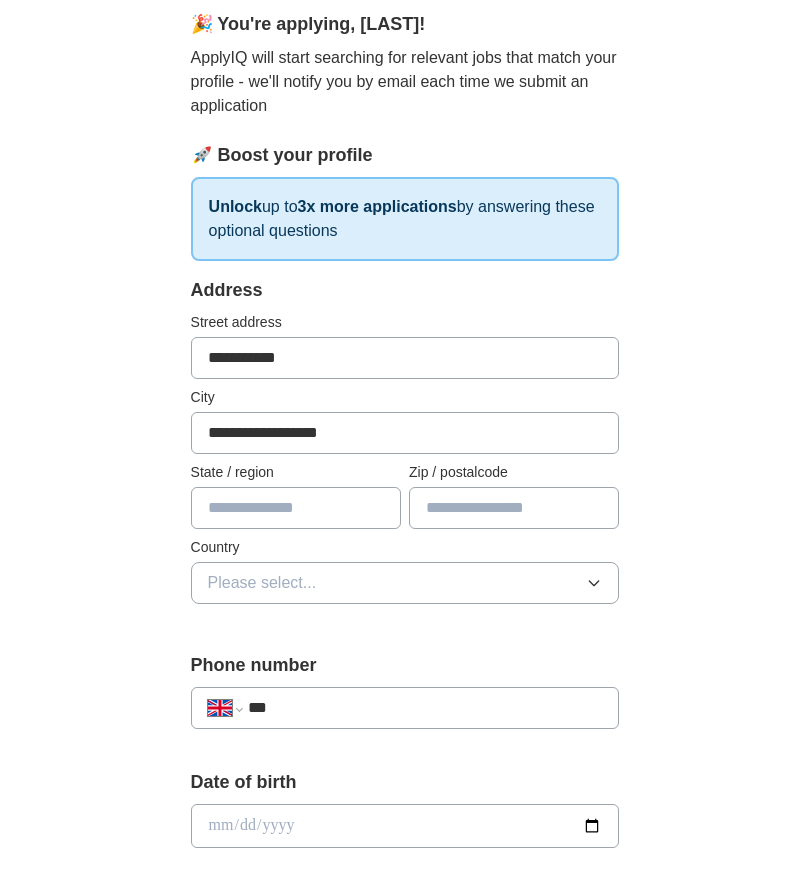 type on "**********" 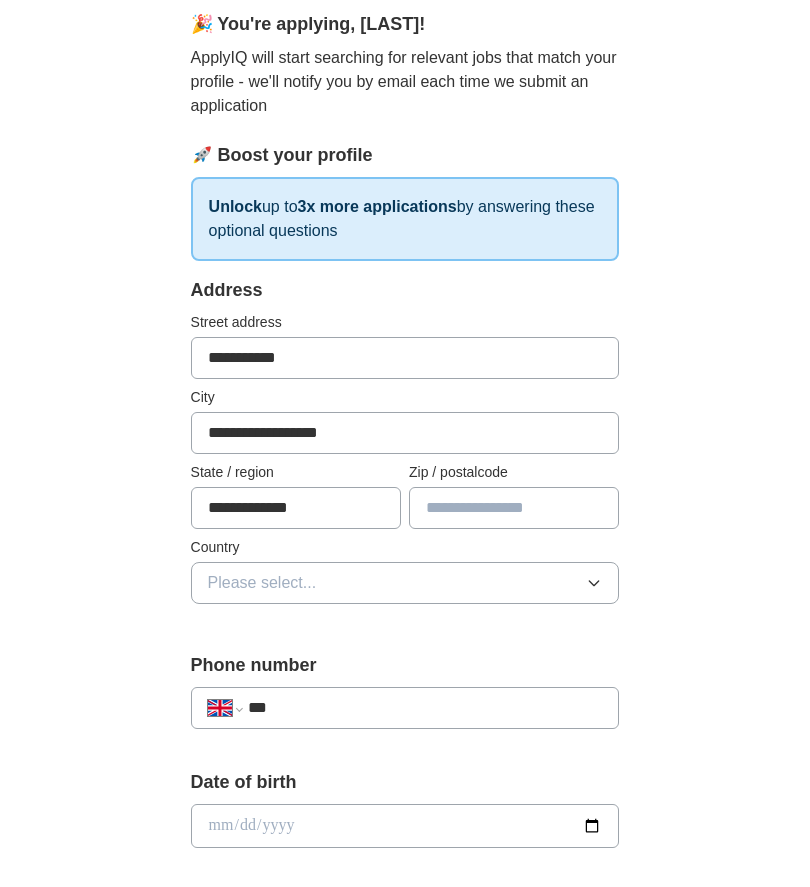 type on "*******" 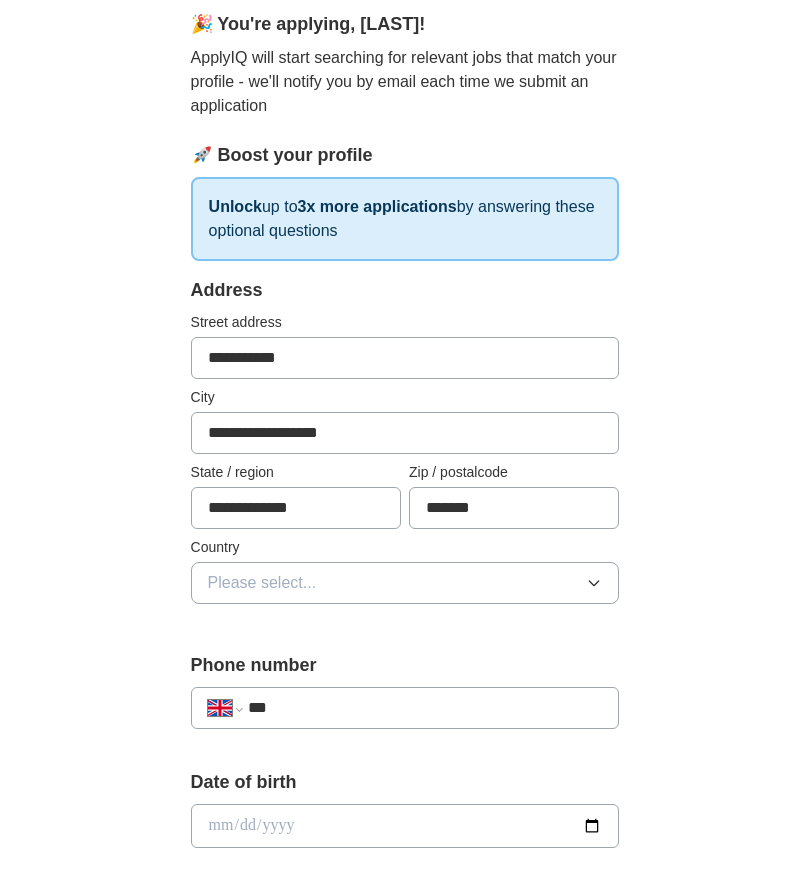 click on "Please select..." at bounding box center [262, 583] 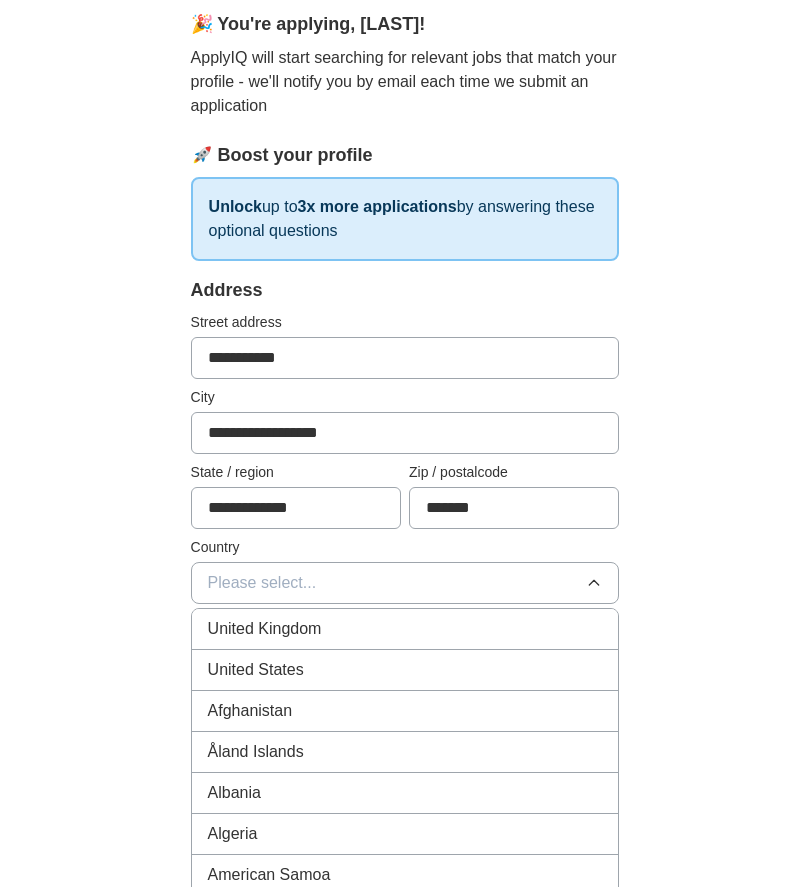 click on "United Kingdom" at bounding box center [265, 629] 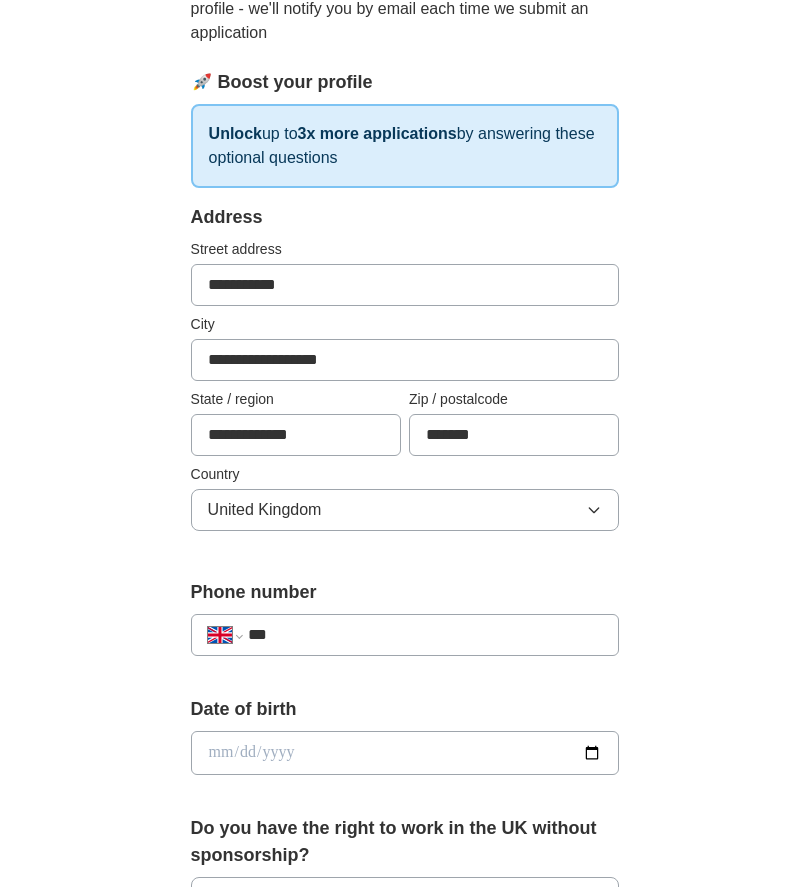scroll, scrollTop: 378, scrollLeft: 0, axis: vertical 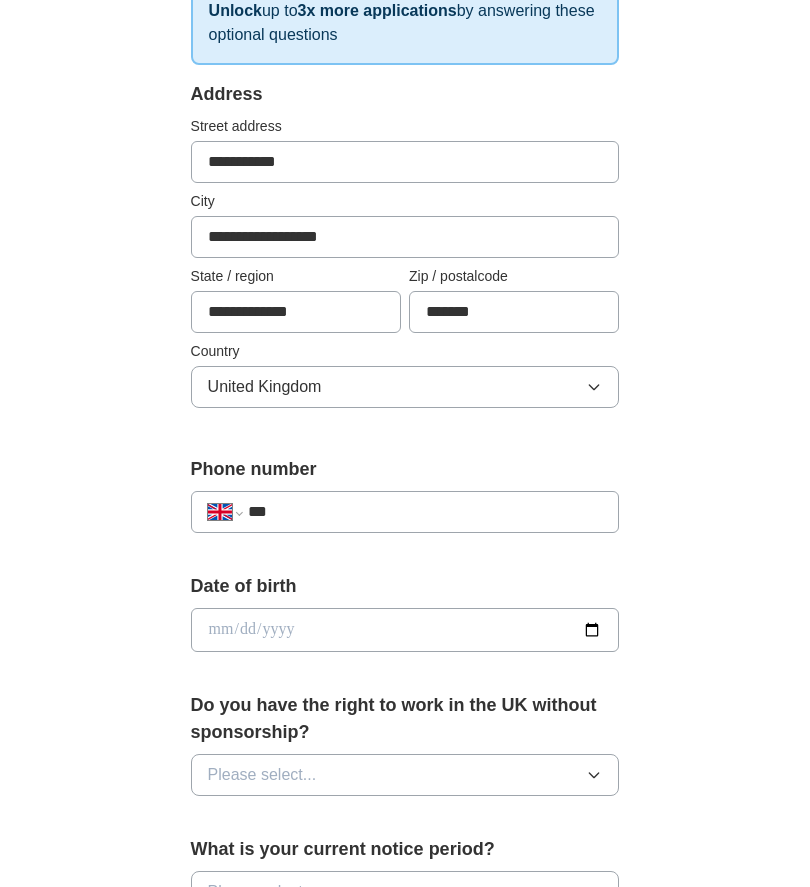 click on "**********" at bounding box center [405, 512] 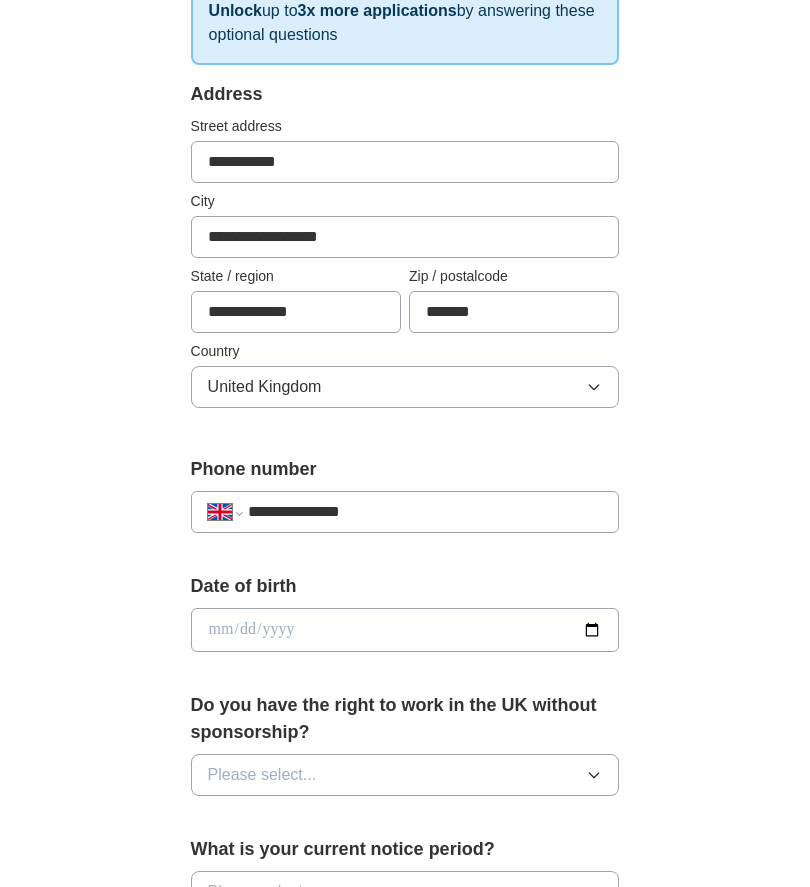 type on "**********" 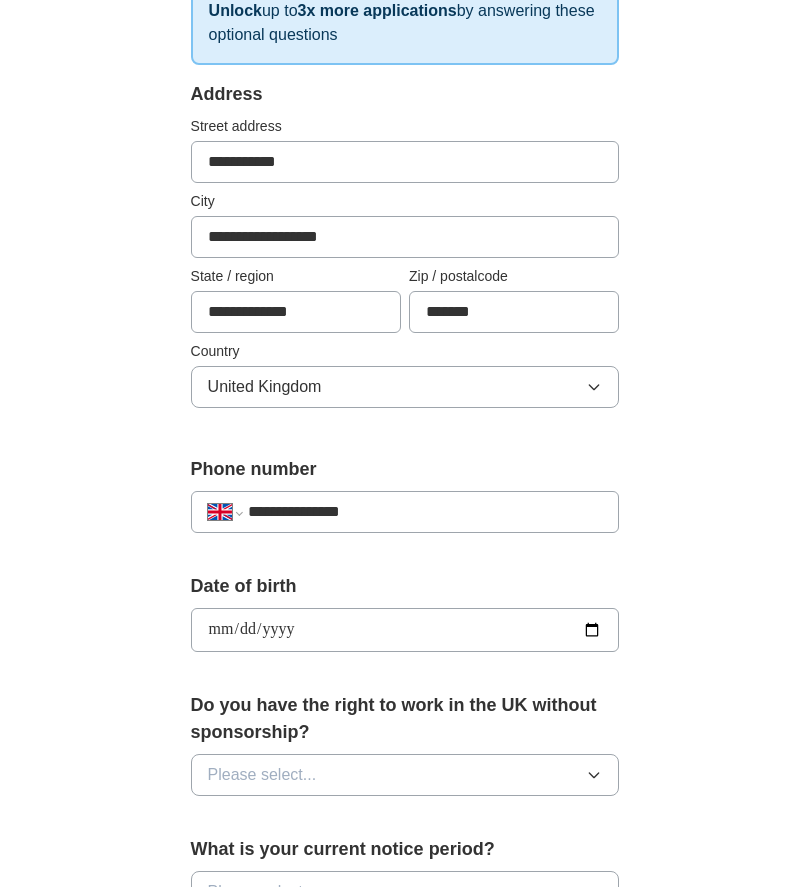 type on "**********" 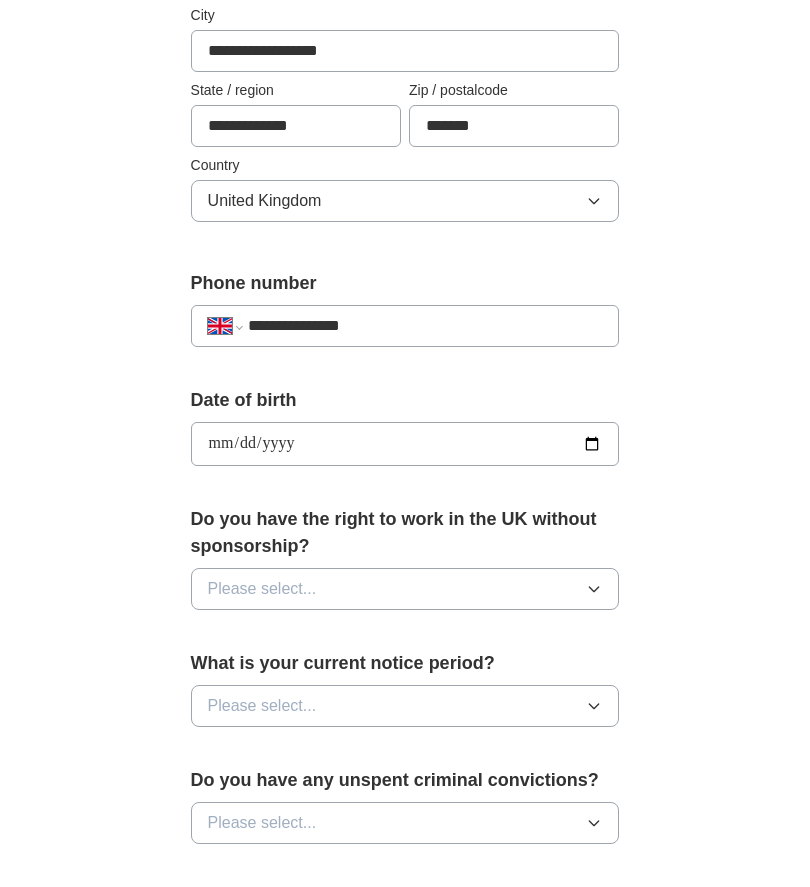 scroll, scrollTop: 608, scrollLeft: 0, axis: vertical 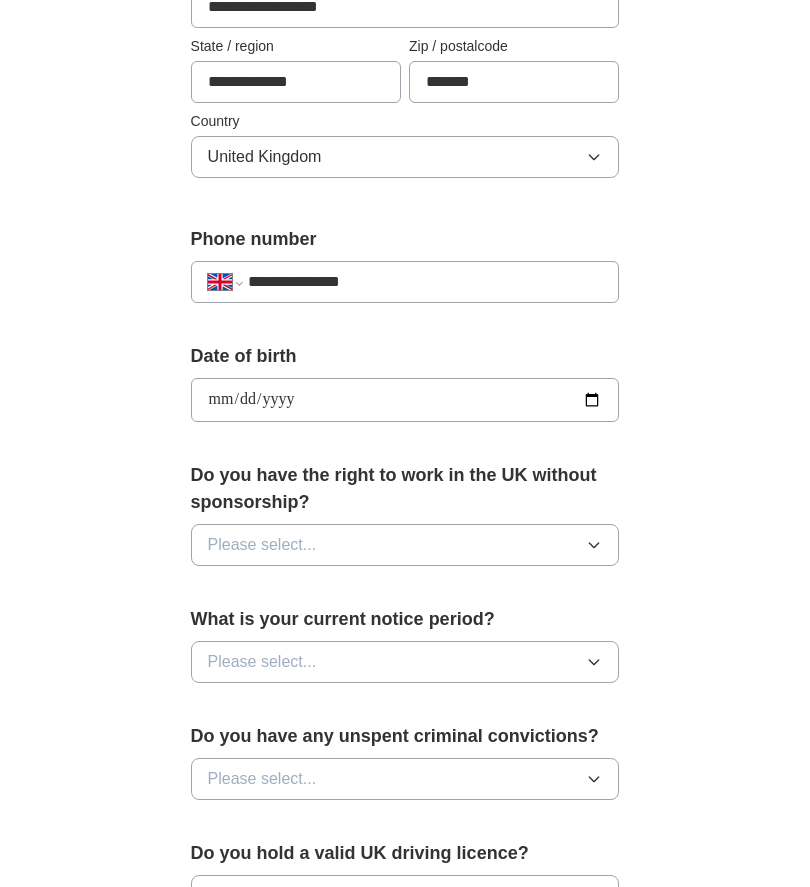 click on "Please select..." at bounding box center (405, 545) 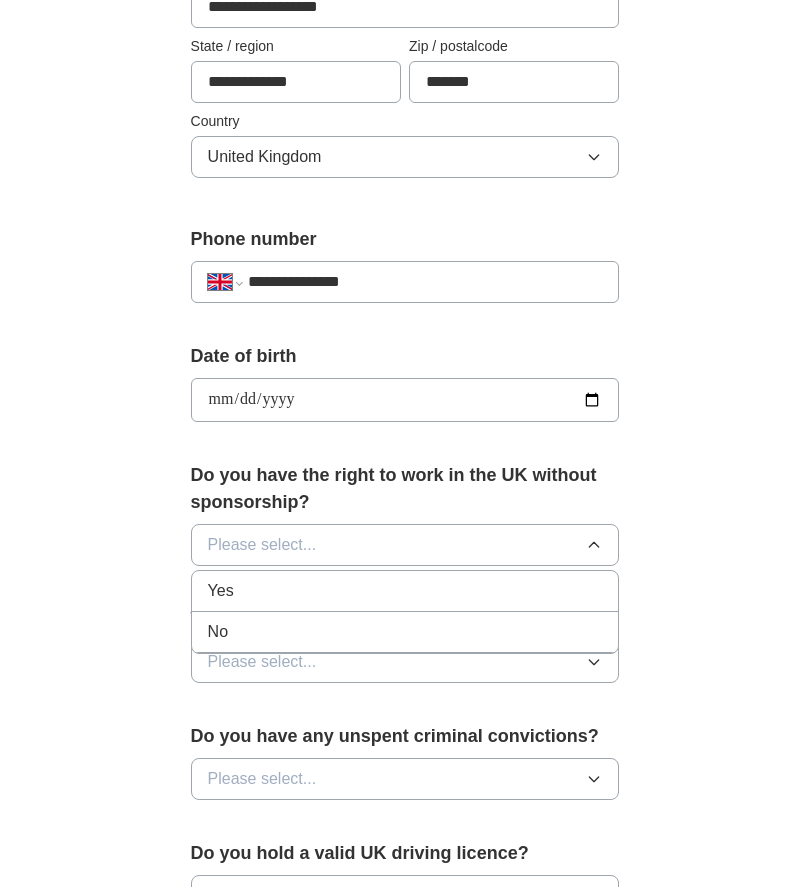 click on "Yes" at bounding box center (221, 591) 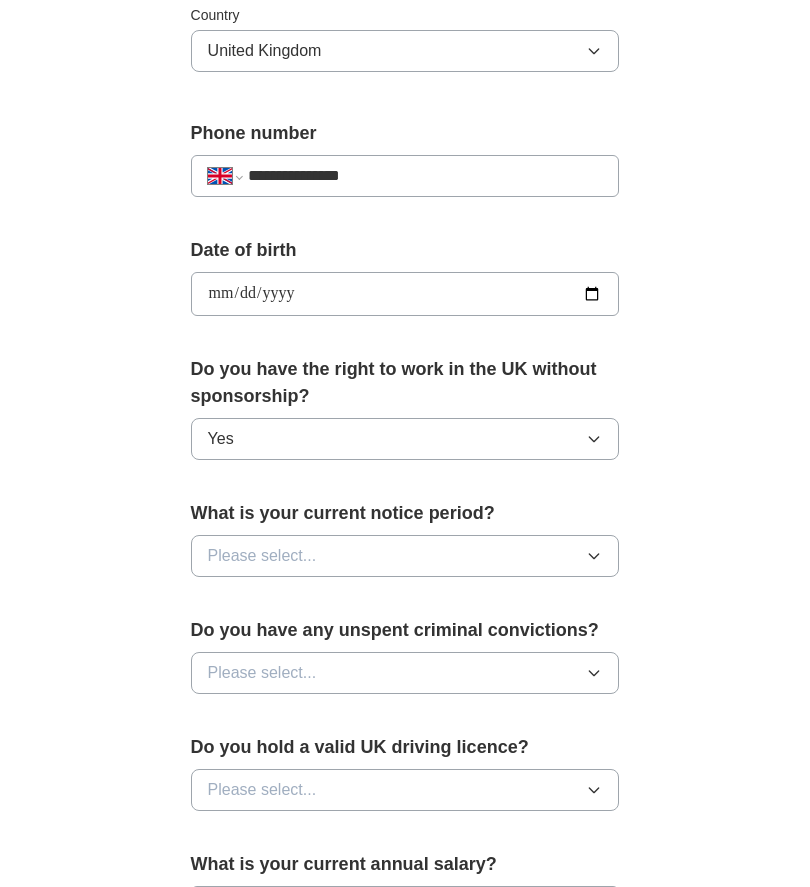 scroll, scrollTop: 726, scrollLeft: 0, axis: vertical 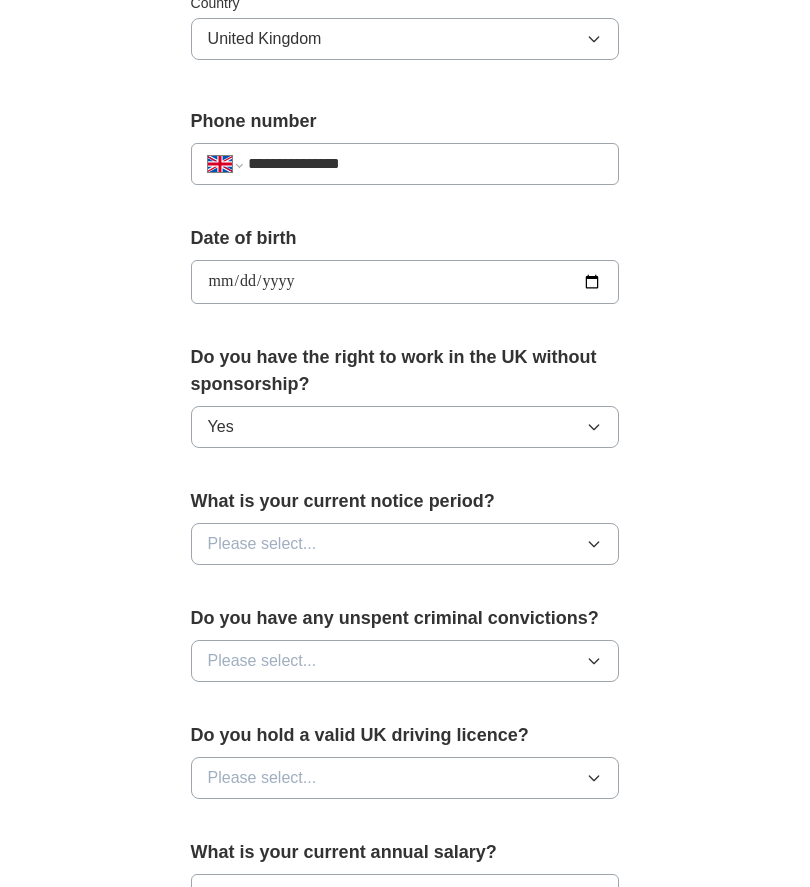 click on "Please select..." at bounding box center [262, 544] 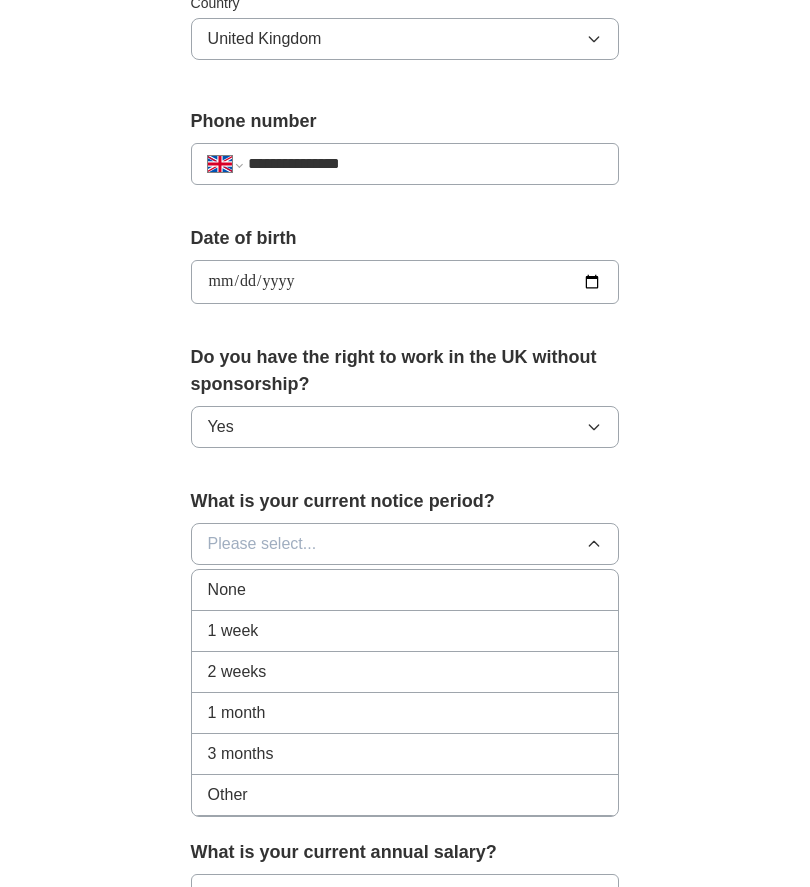click on "None" at bounding box center (227, 590) 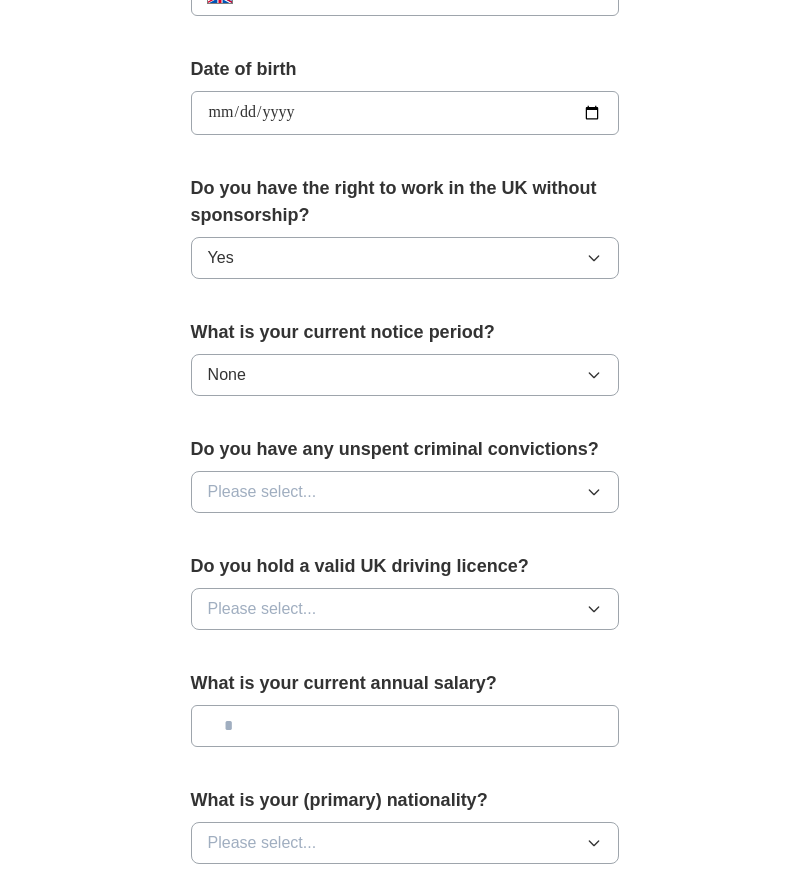 scroll, scrollTop: 935, scrollLeft: 0, axis: vertical 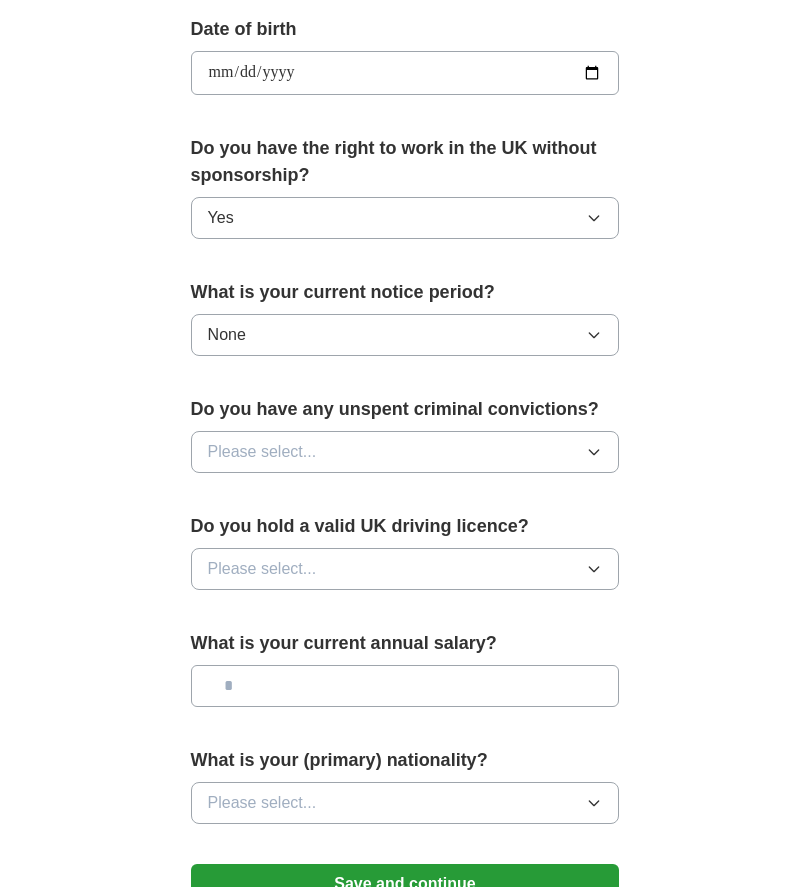 click on "Please select..." at bounding box center (405, 452) 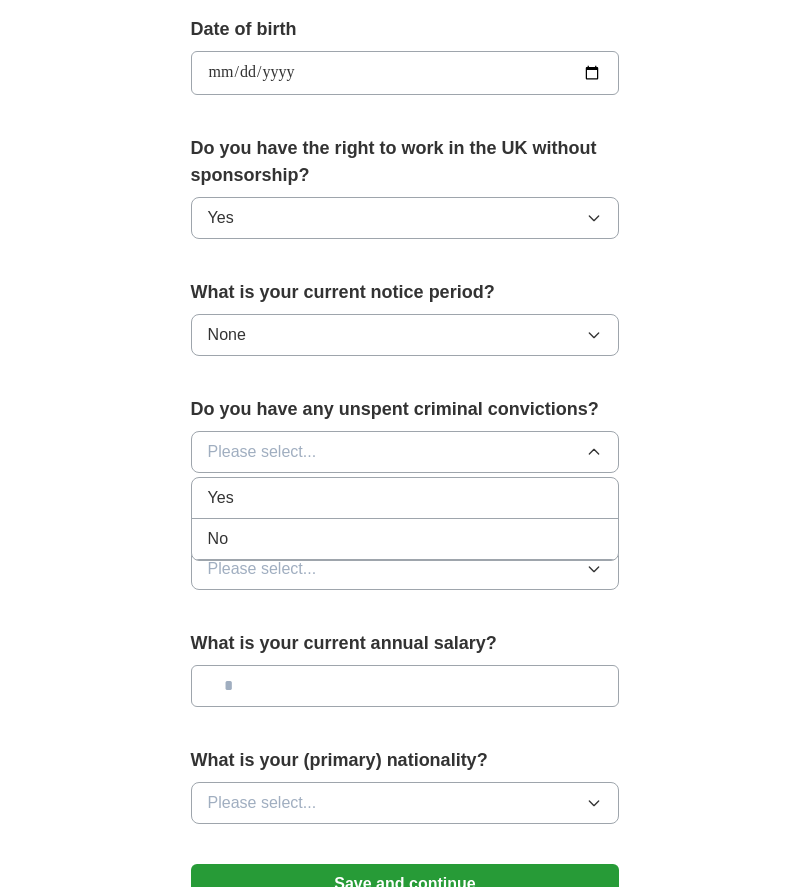 click on "No" at bounding box center (218, 539) 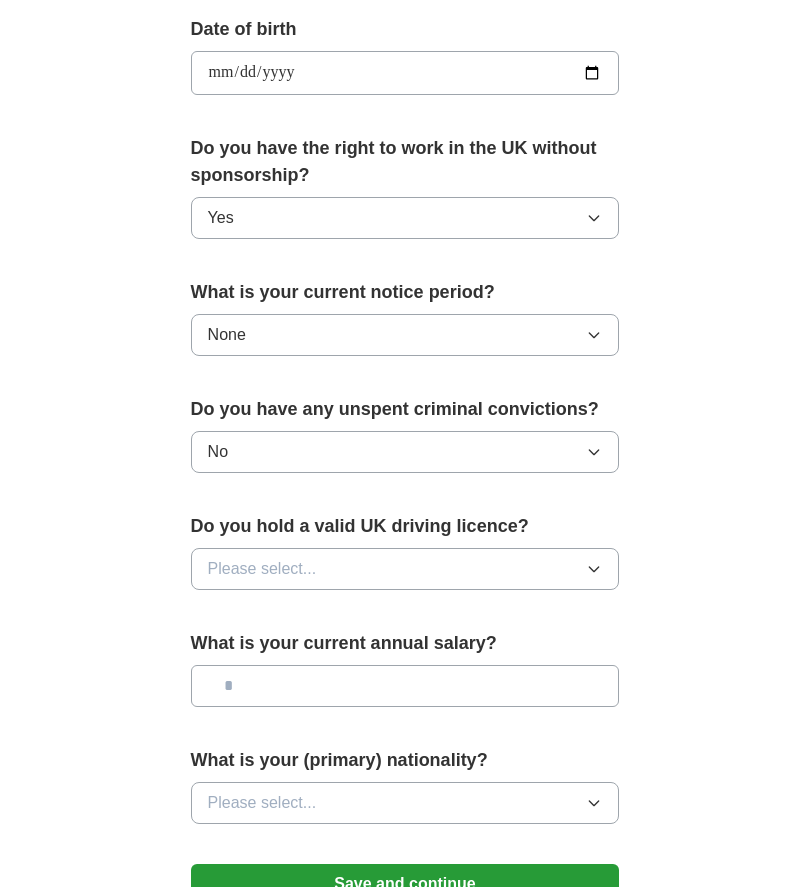 click on "Please select..." at bounding box center (262, 569) 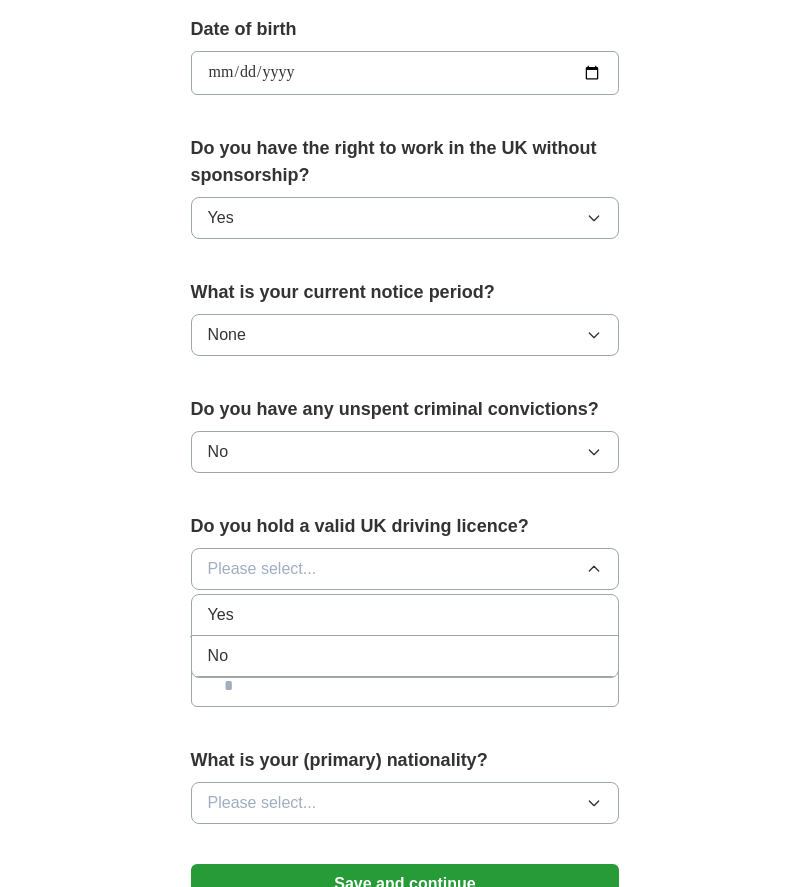 click on "Yes" at bounding box center [221, 615] 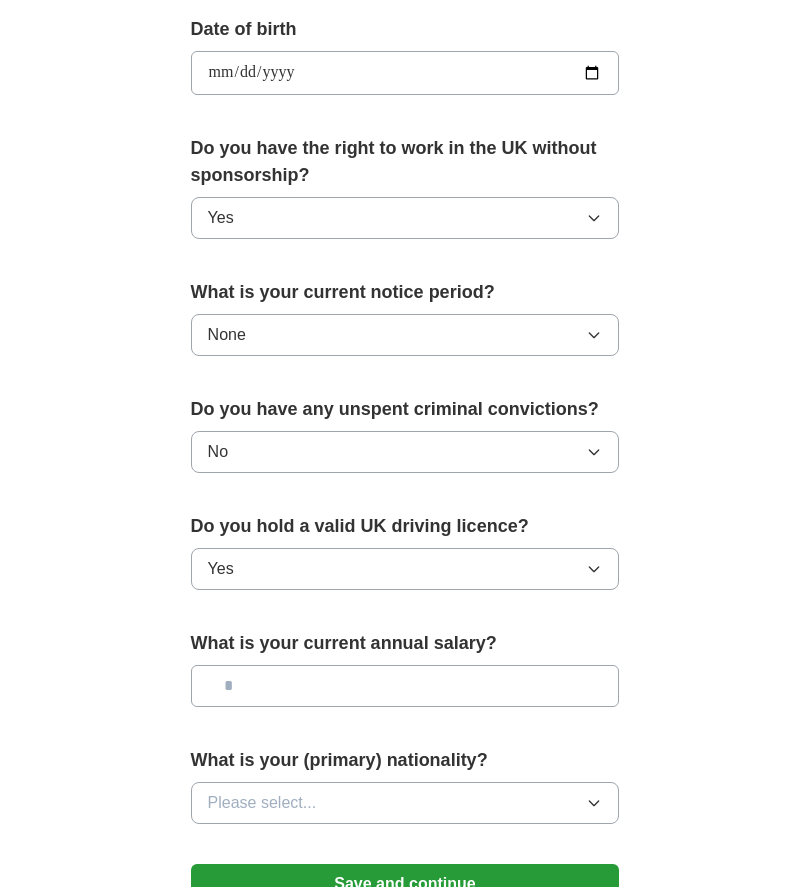 click at bounding box center [405, 686] 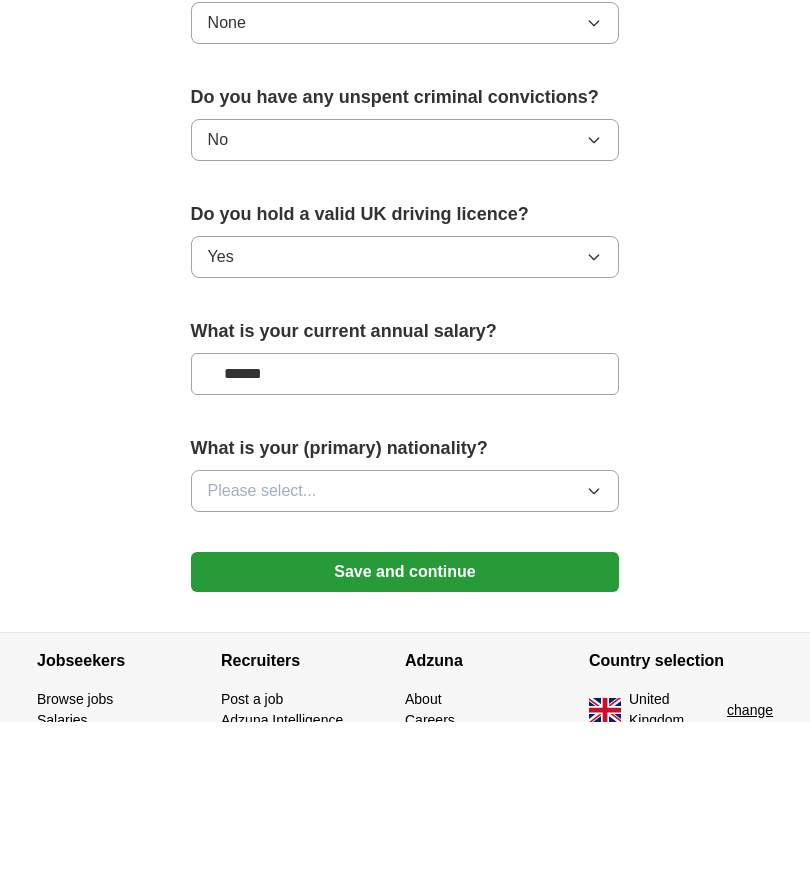 type on "*******" 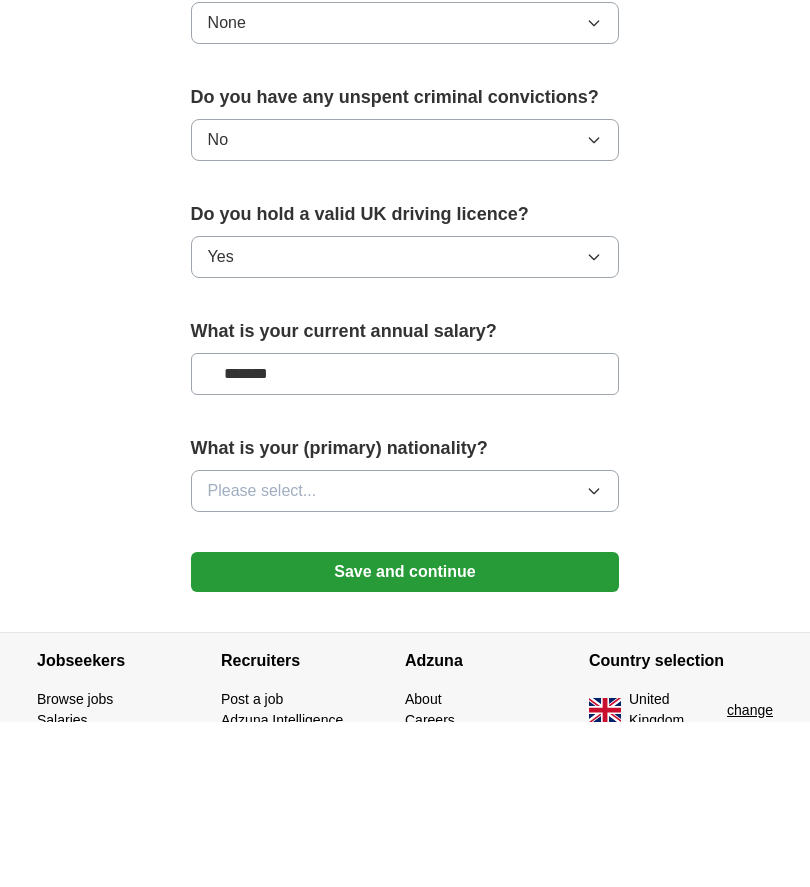 click on "Please select..." at bounding box center (405, 657) 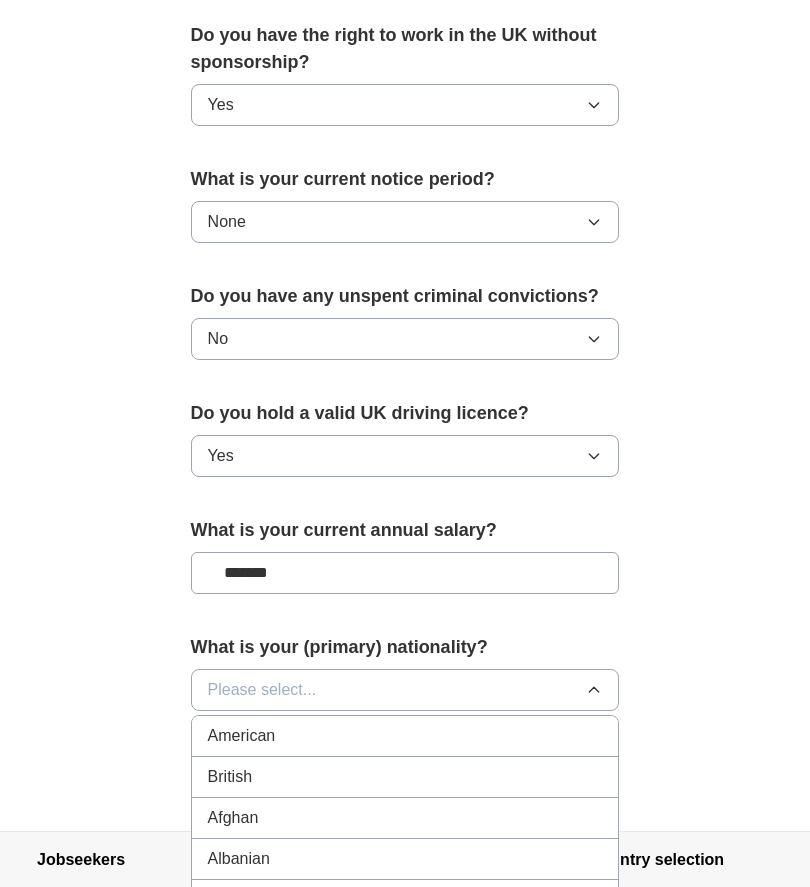 click on "British" at bounding box center (230, 777) 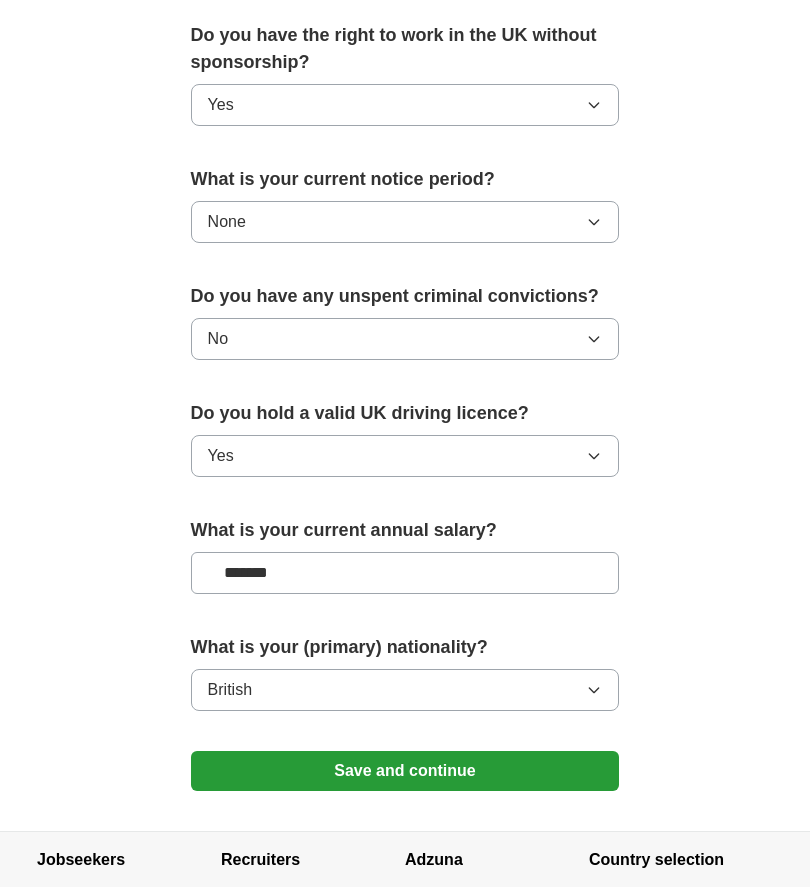 click on "Save and continue" at bounding box center (405, 771) 